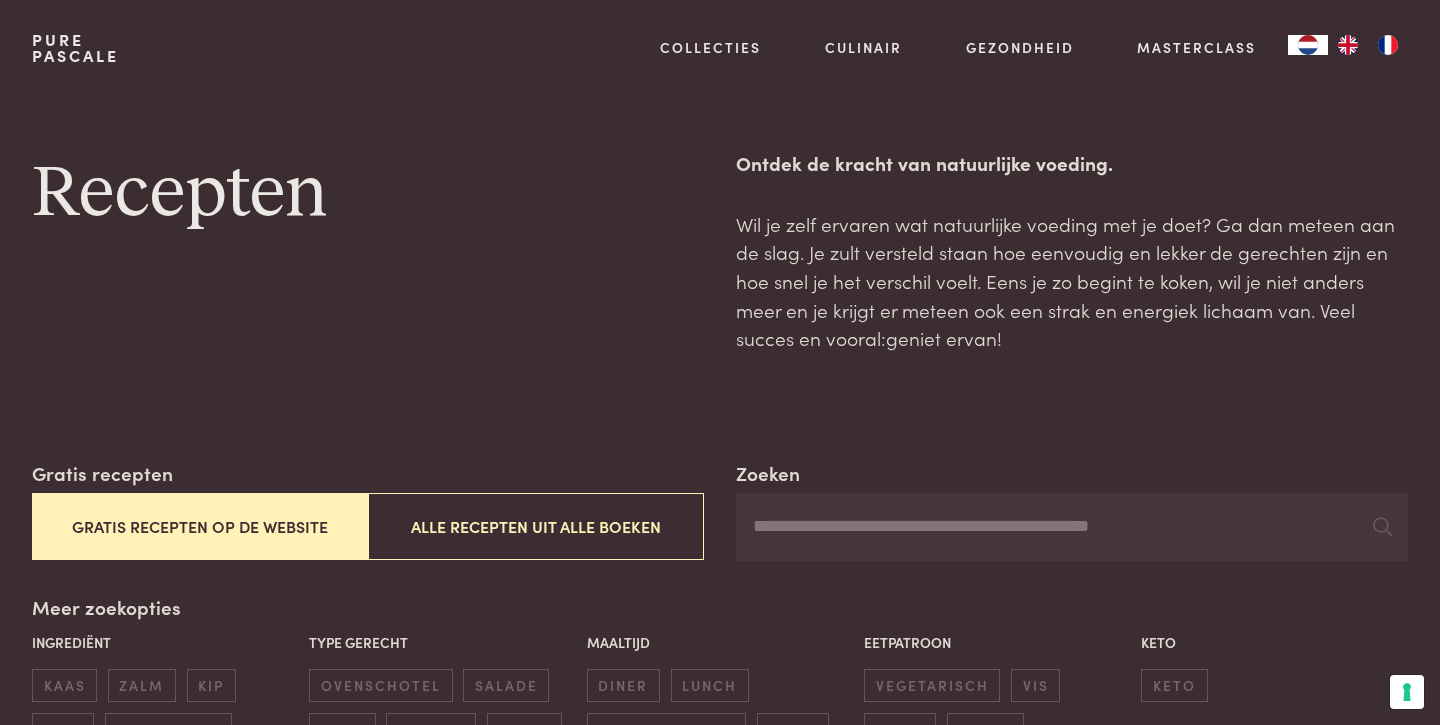 scroll, scrollTop: 0, scrollLeft: 0, axis: both 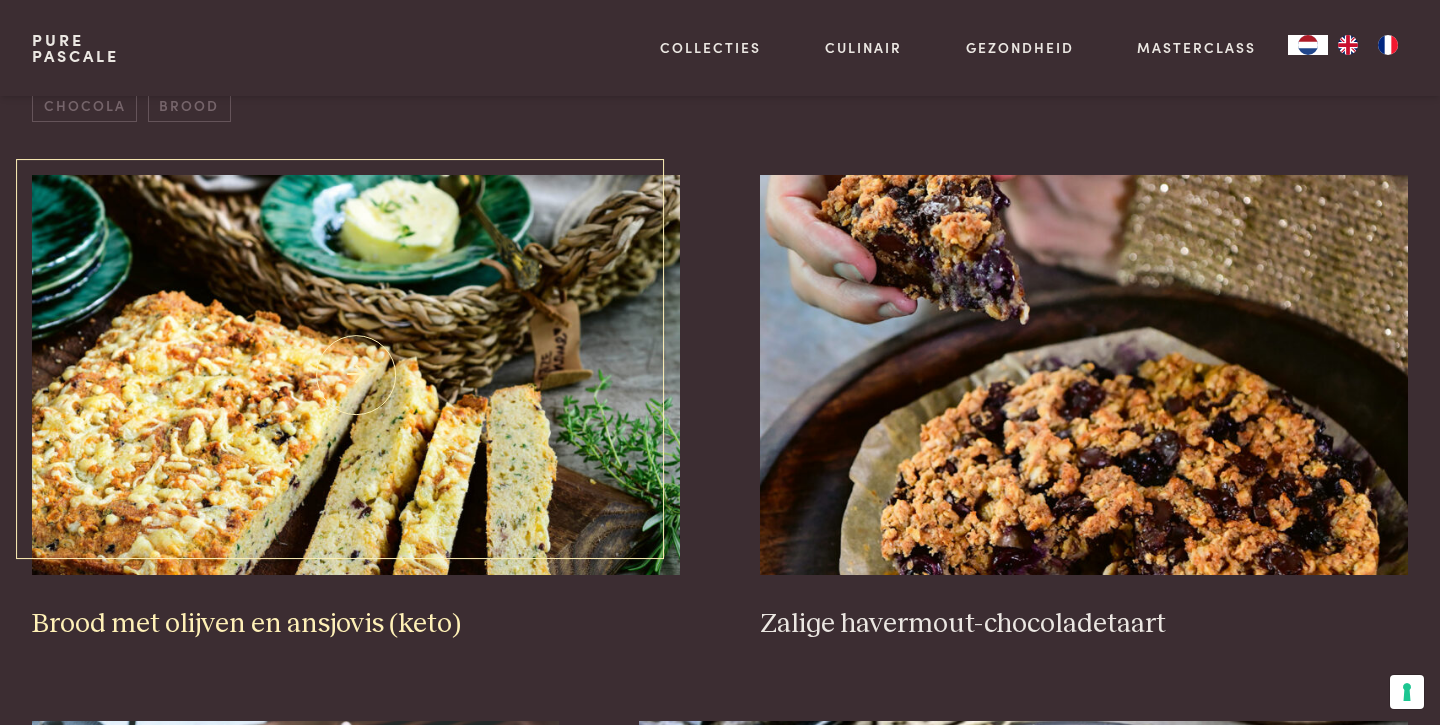 click at bounding box center (356, 375) 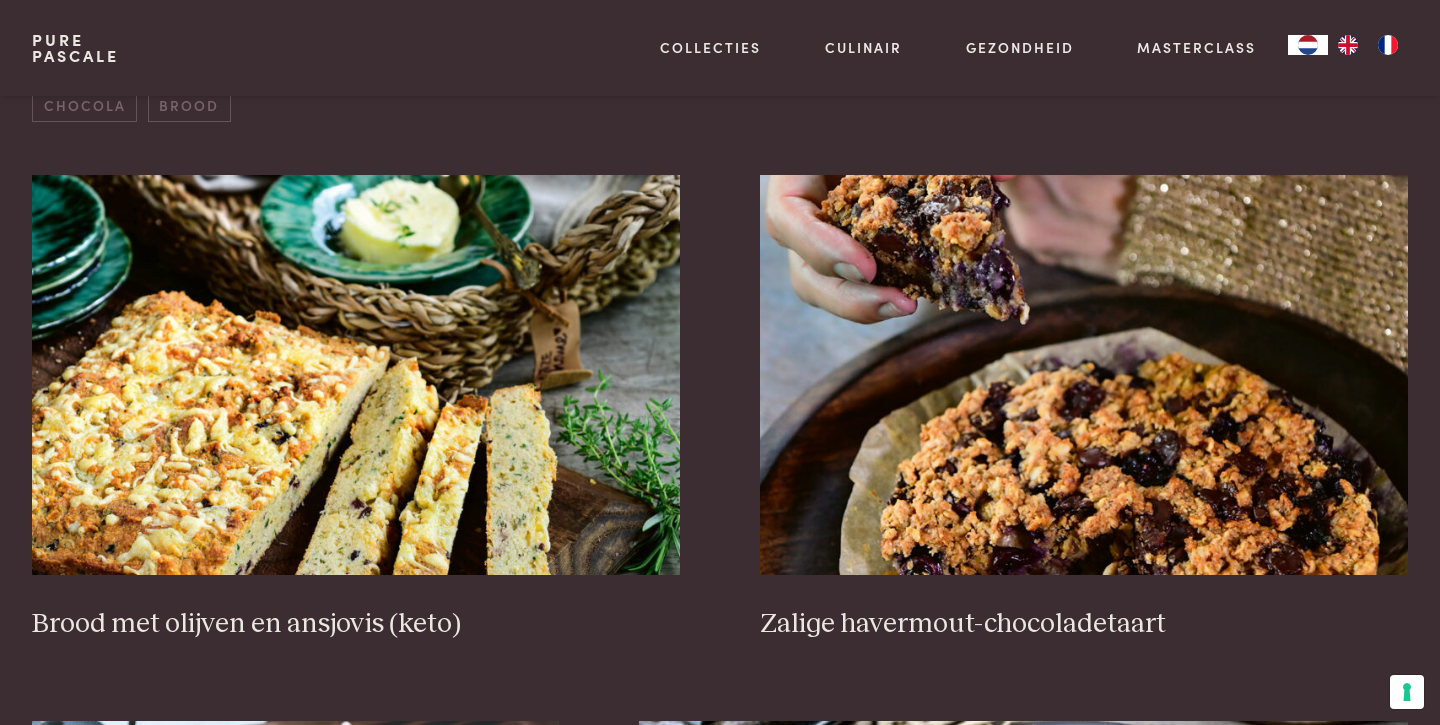 scroll, scrollTop: 1044, scrollLeft: 0, axis: vertical 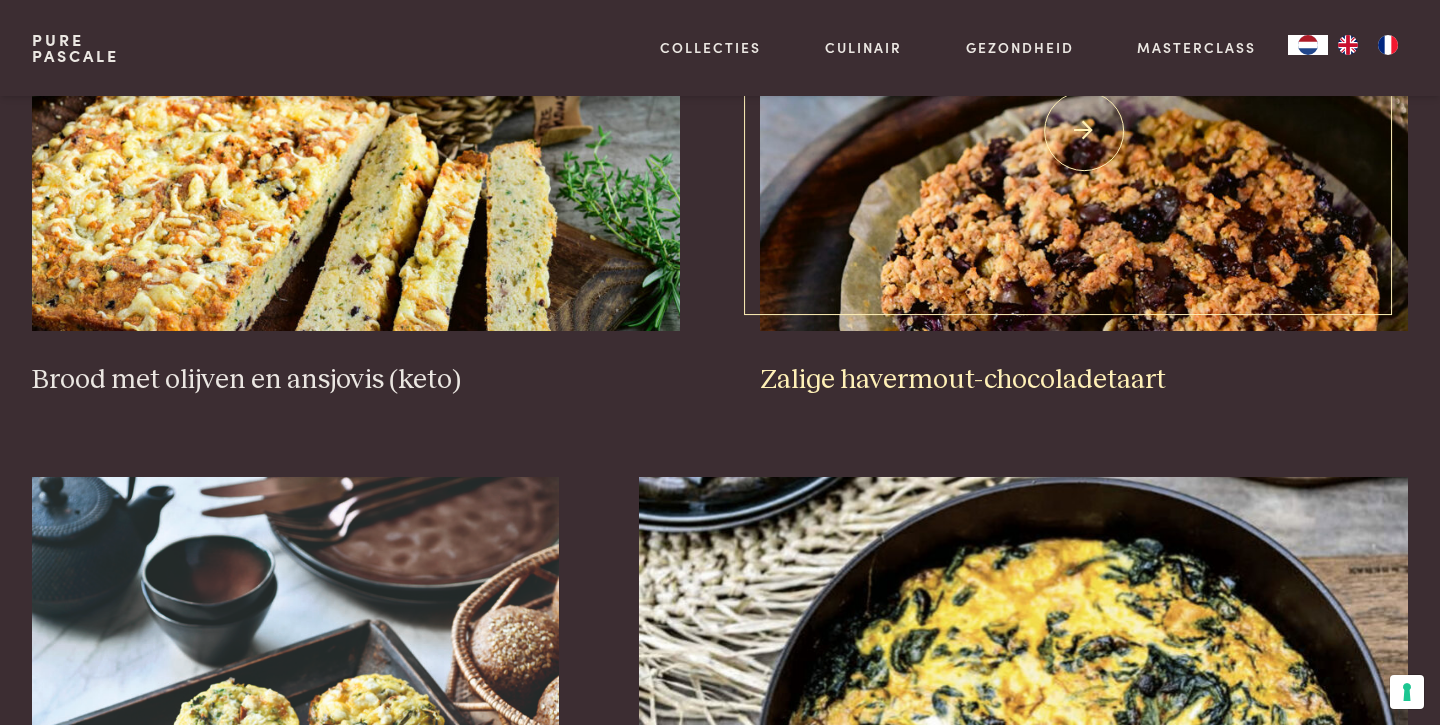 click at bounding box center [1084, 131] 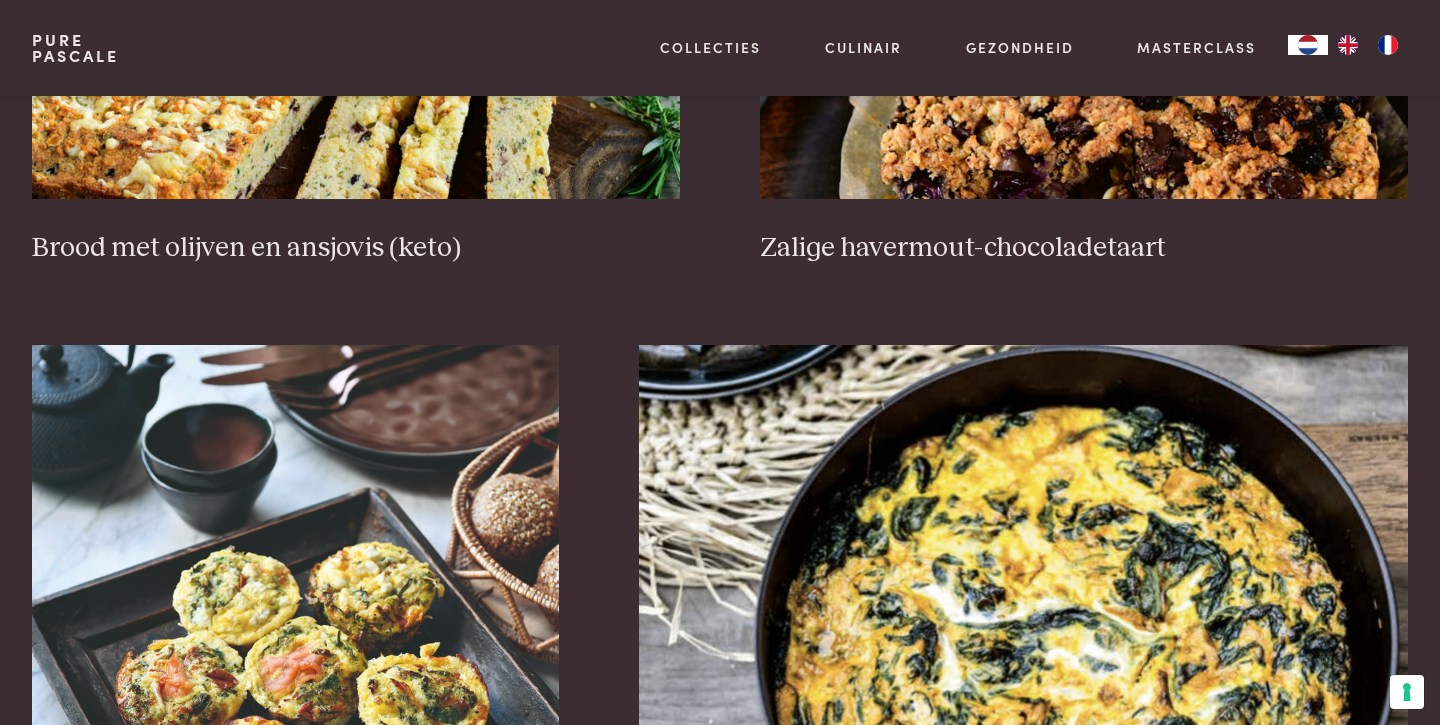 scroll, scrollTop: 1399, scrollLeft: 0, axis: vertical 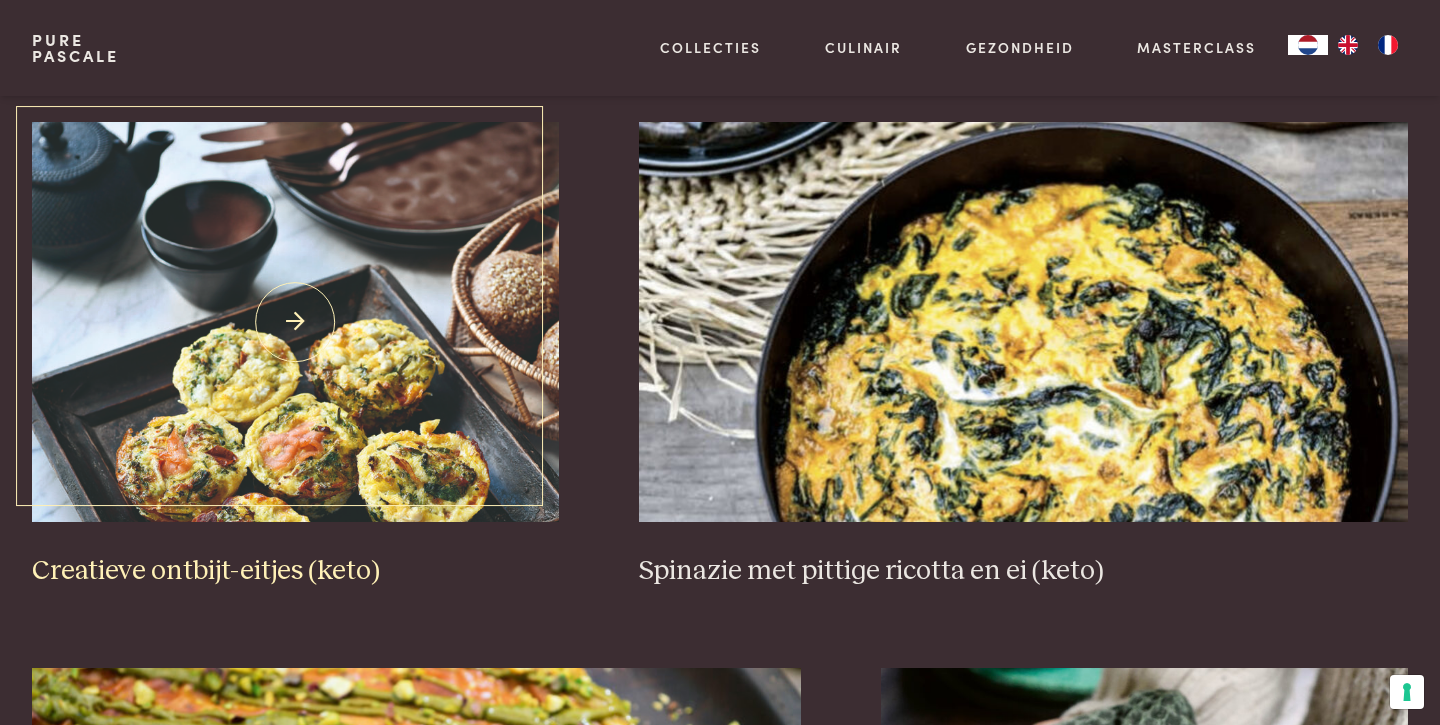 click at bounding box center (295, 322) 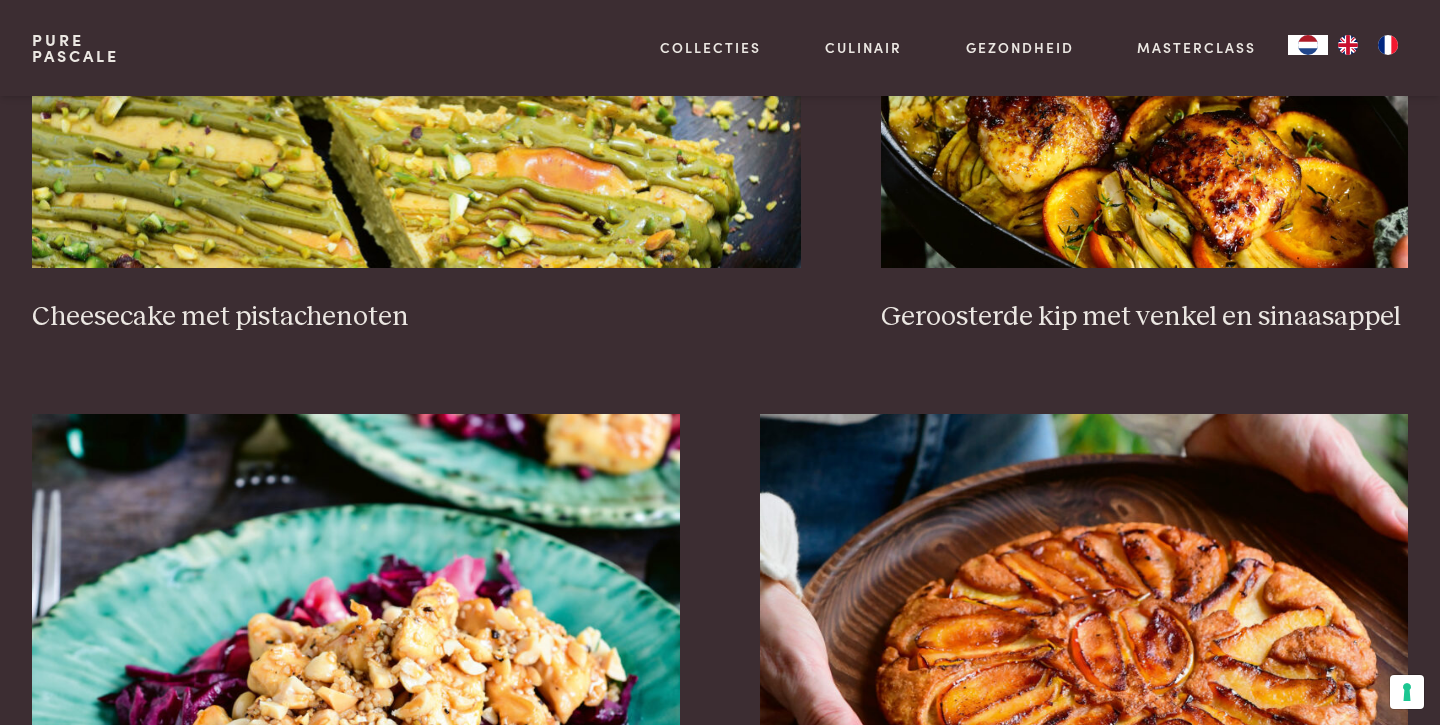 scroll, scrollTop: 2455, scrollLeft: 0, axis: vertical 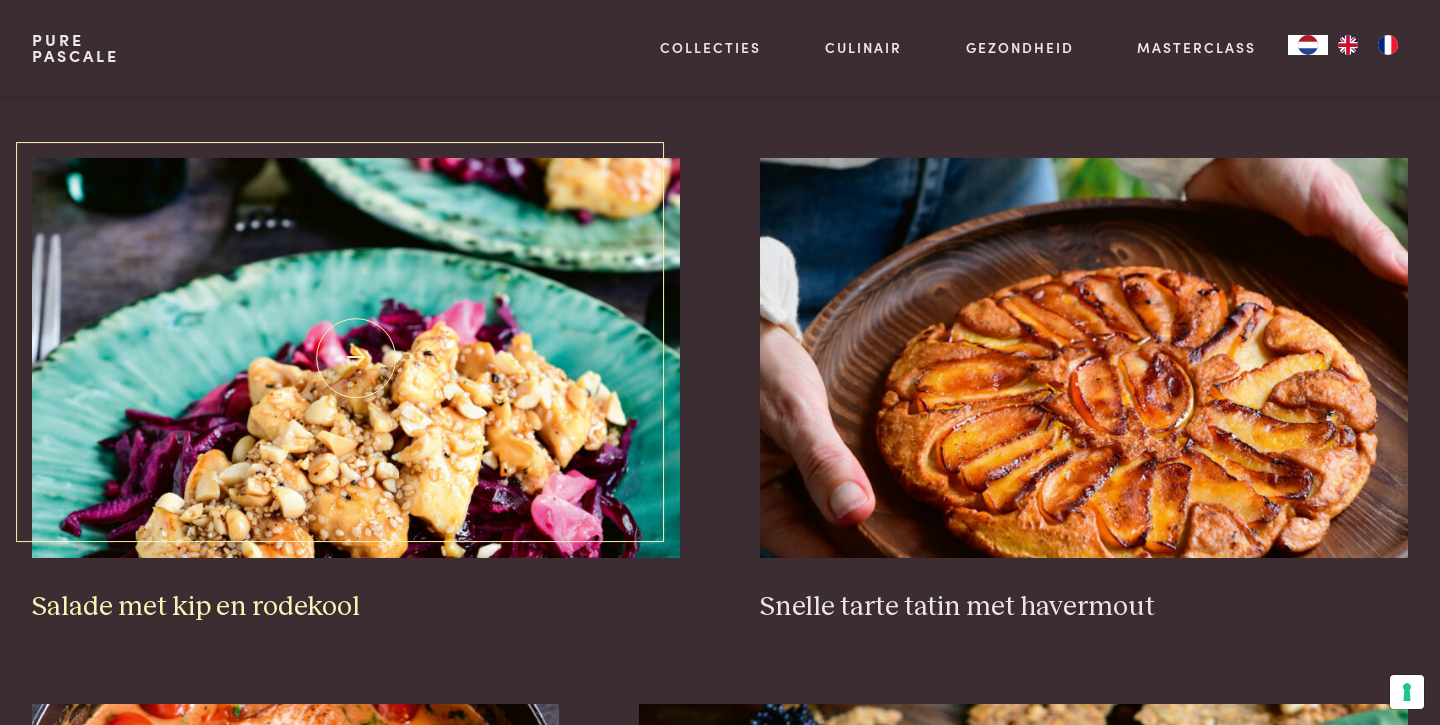 click at bounding box center (356, 358) 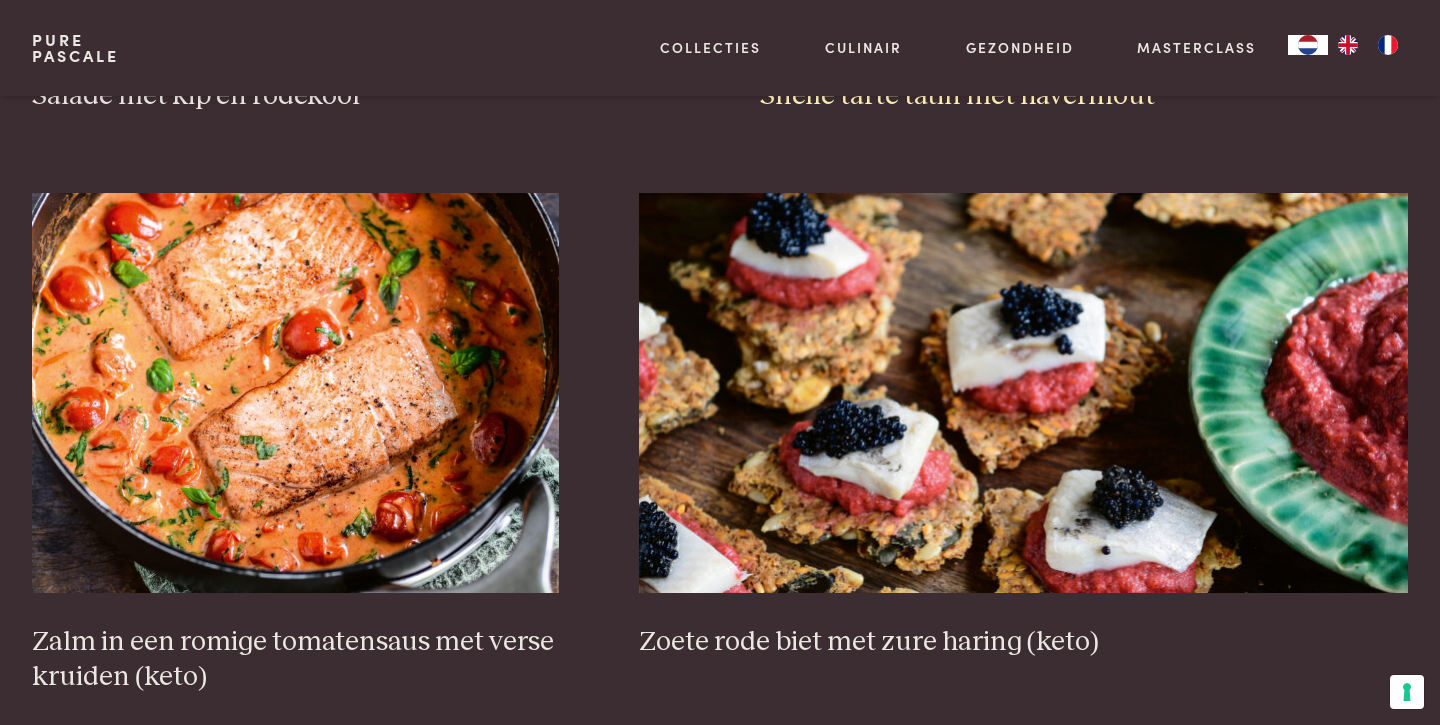 scroll, scrollTop: 3200, scrollLeft: 0, axis: vertical 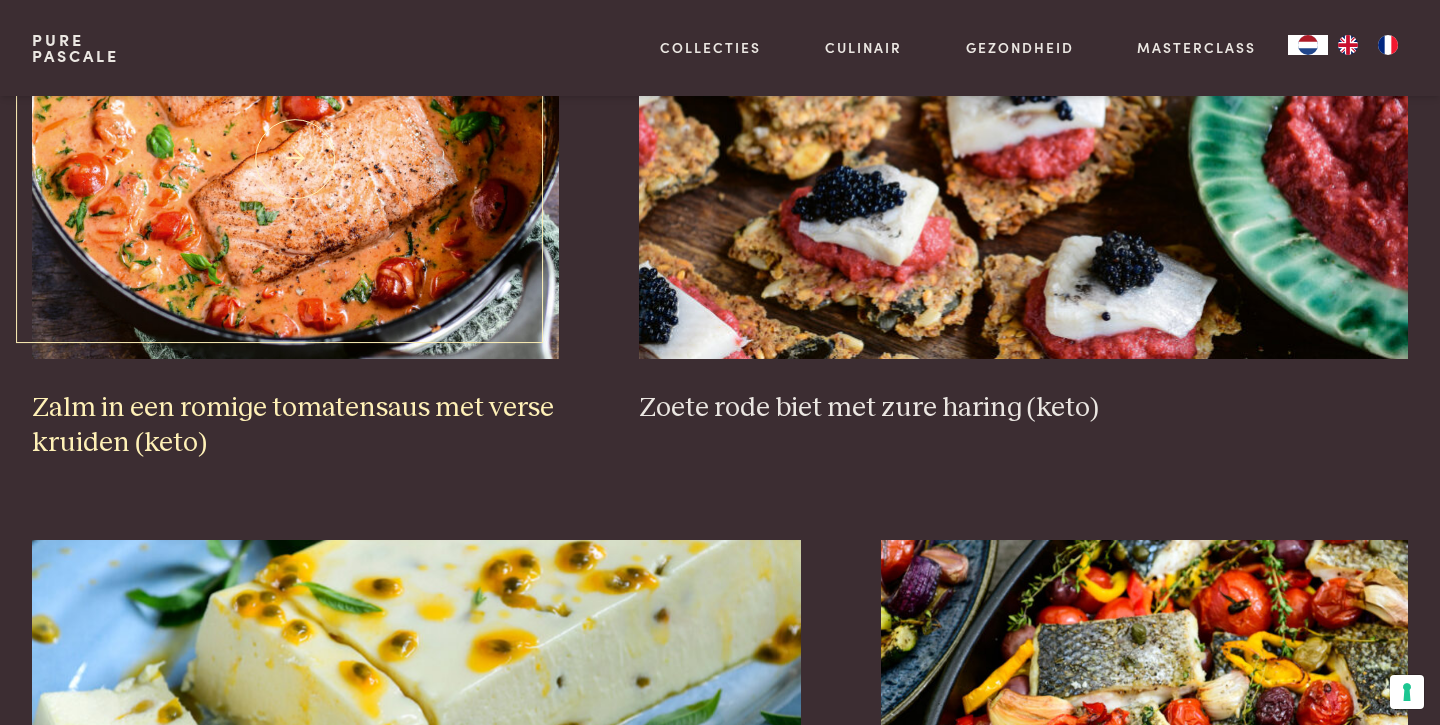 click at bounding box center [295, 159] 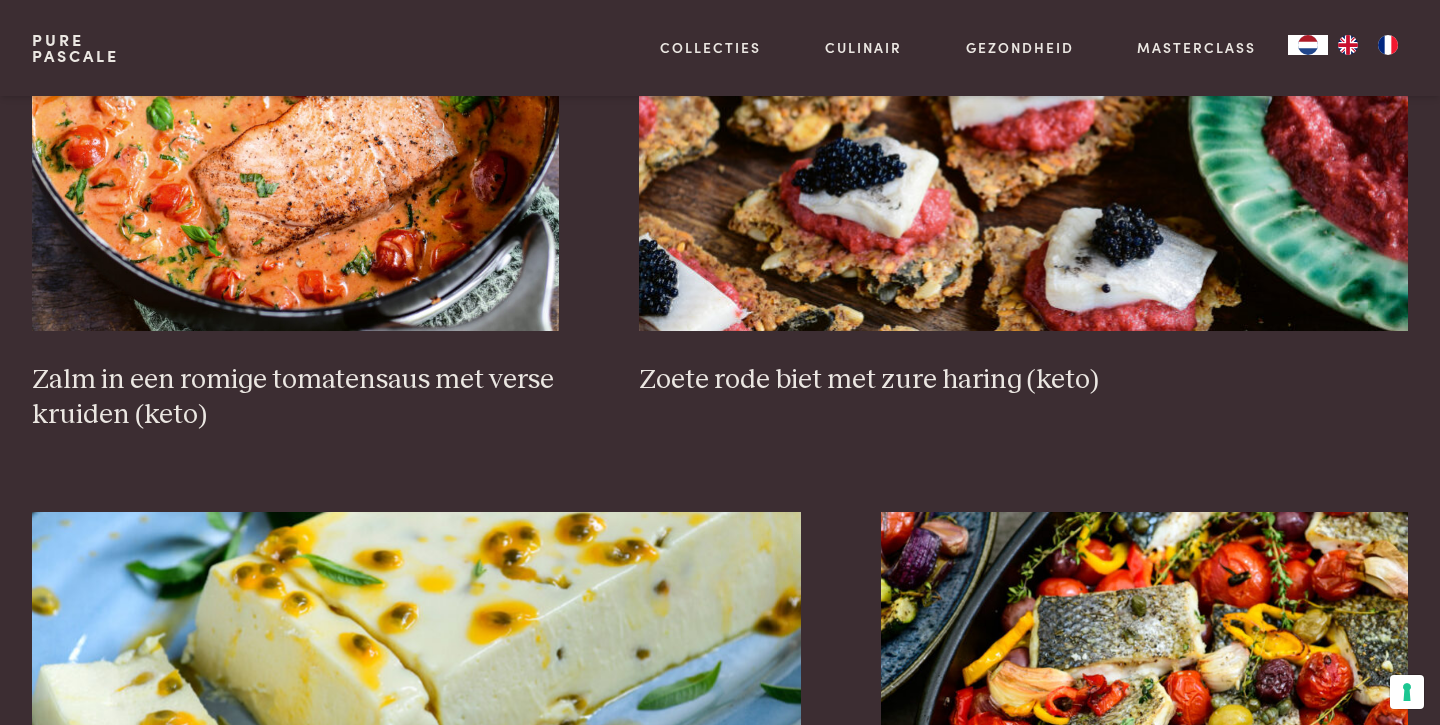 scroll, scrollTop: 3229, scrollLeft: 0, axis: vertical 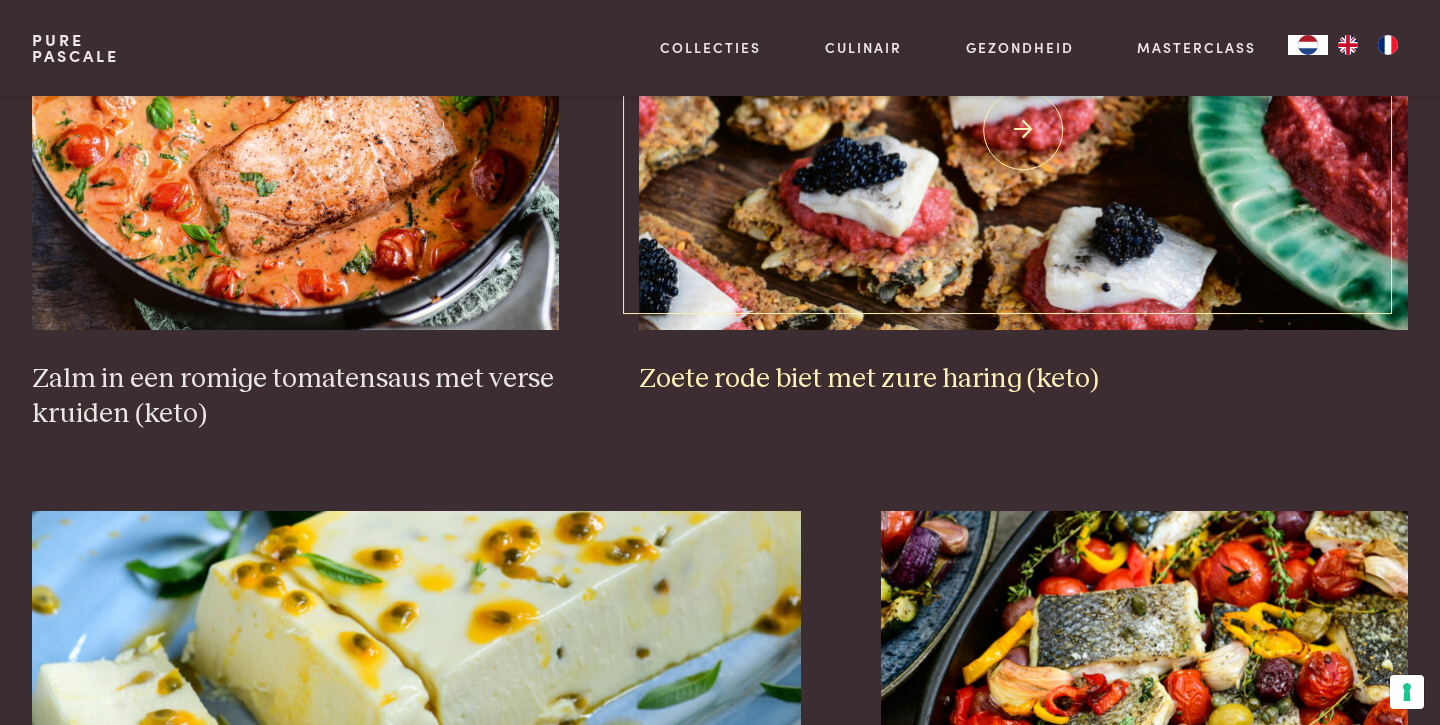 click at bounding box center [1024, 130] 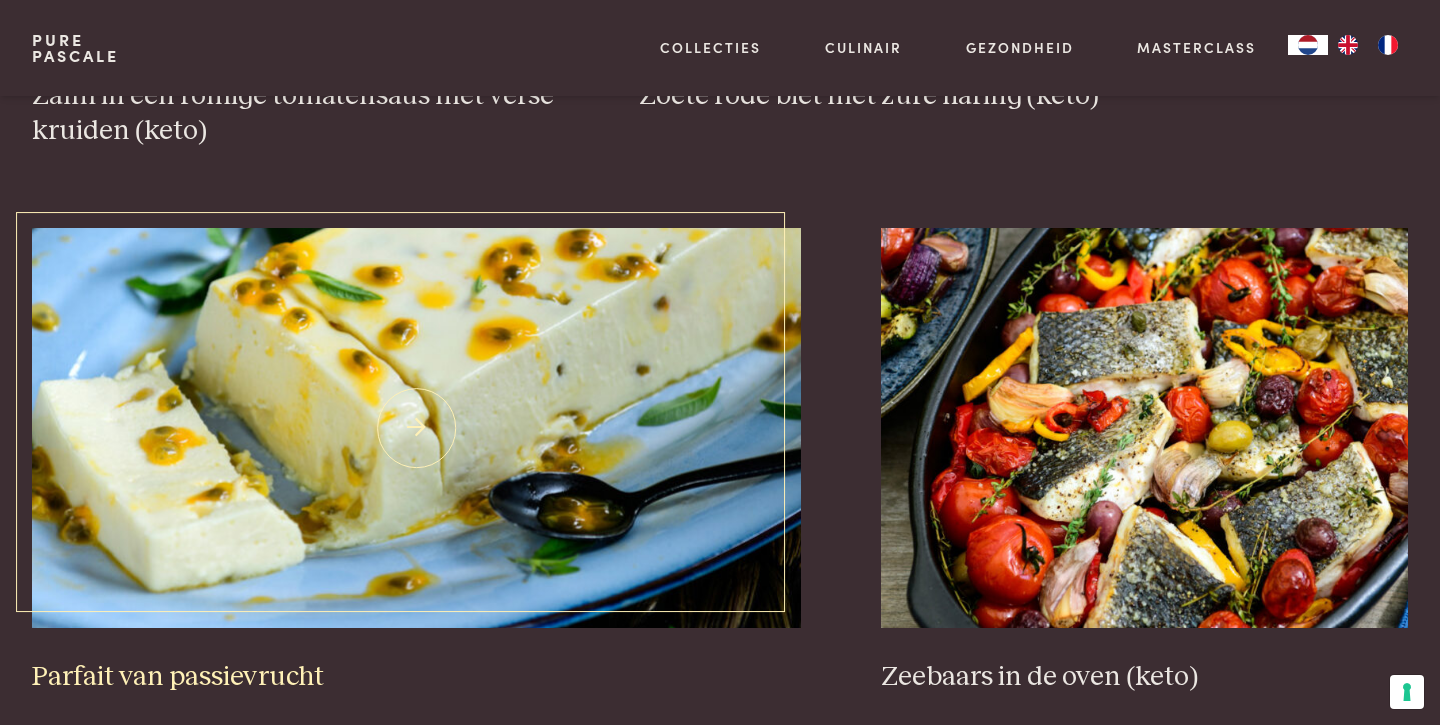 click at bounding box center [417, 428] 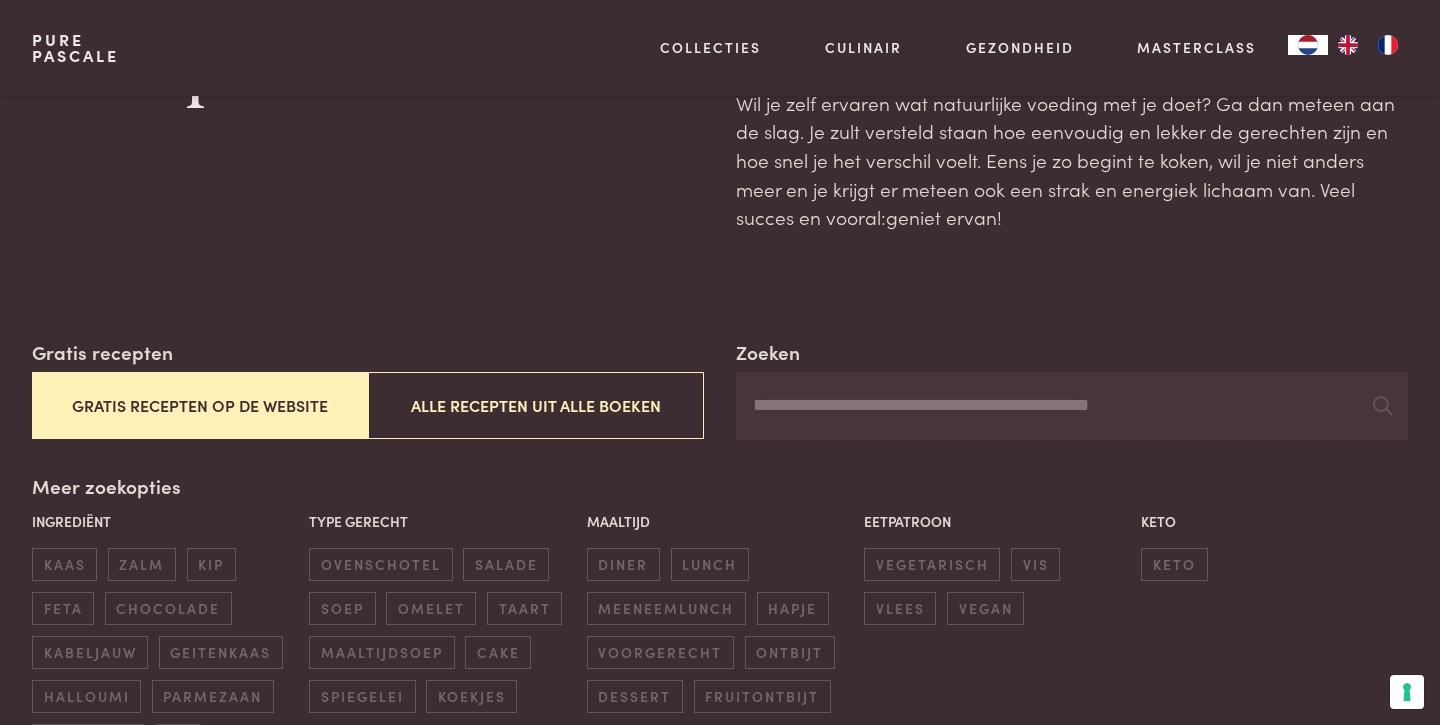 scroll, scrollTop: 348, scrollLeft: 0, axis: vertical 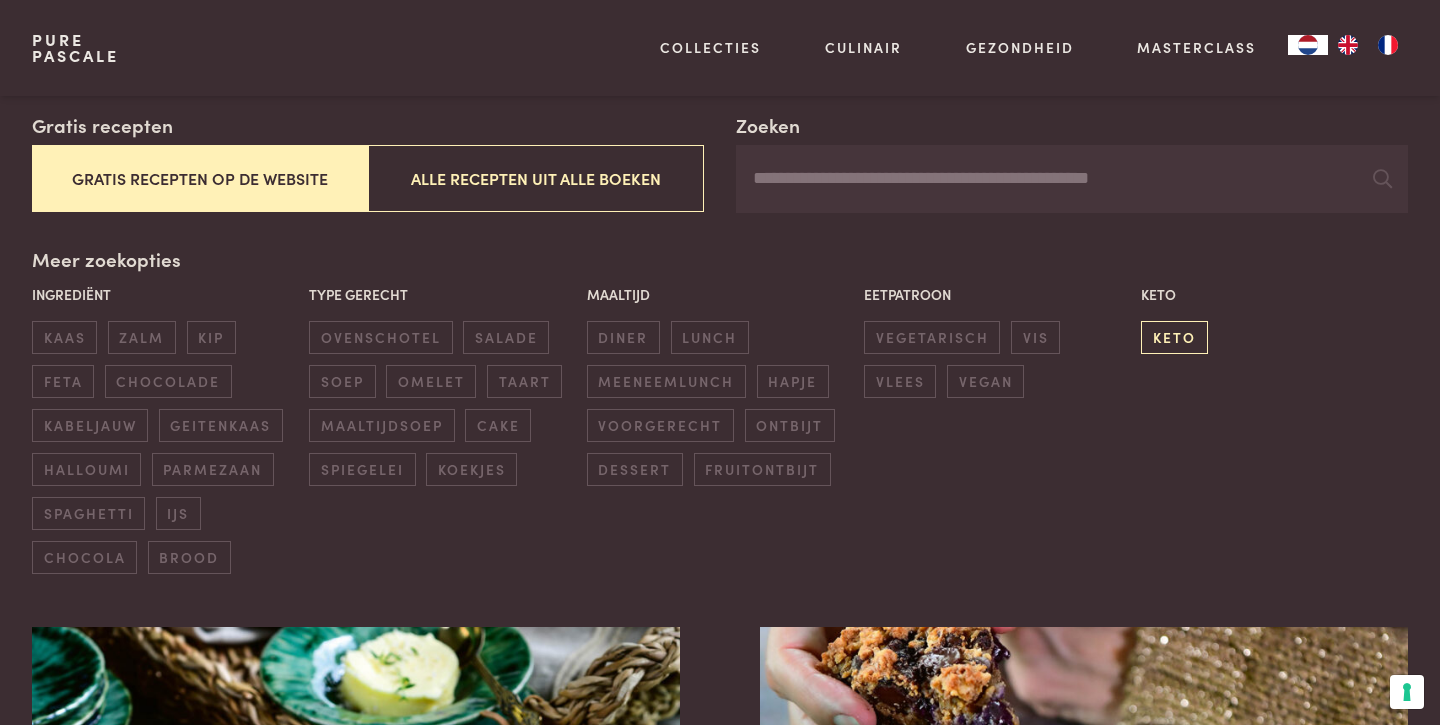 click on "keto" at bounding box center (1174, 337) 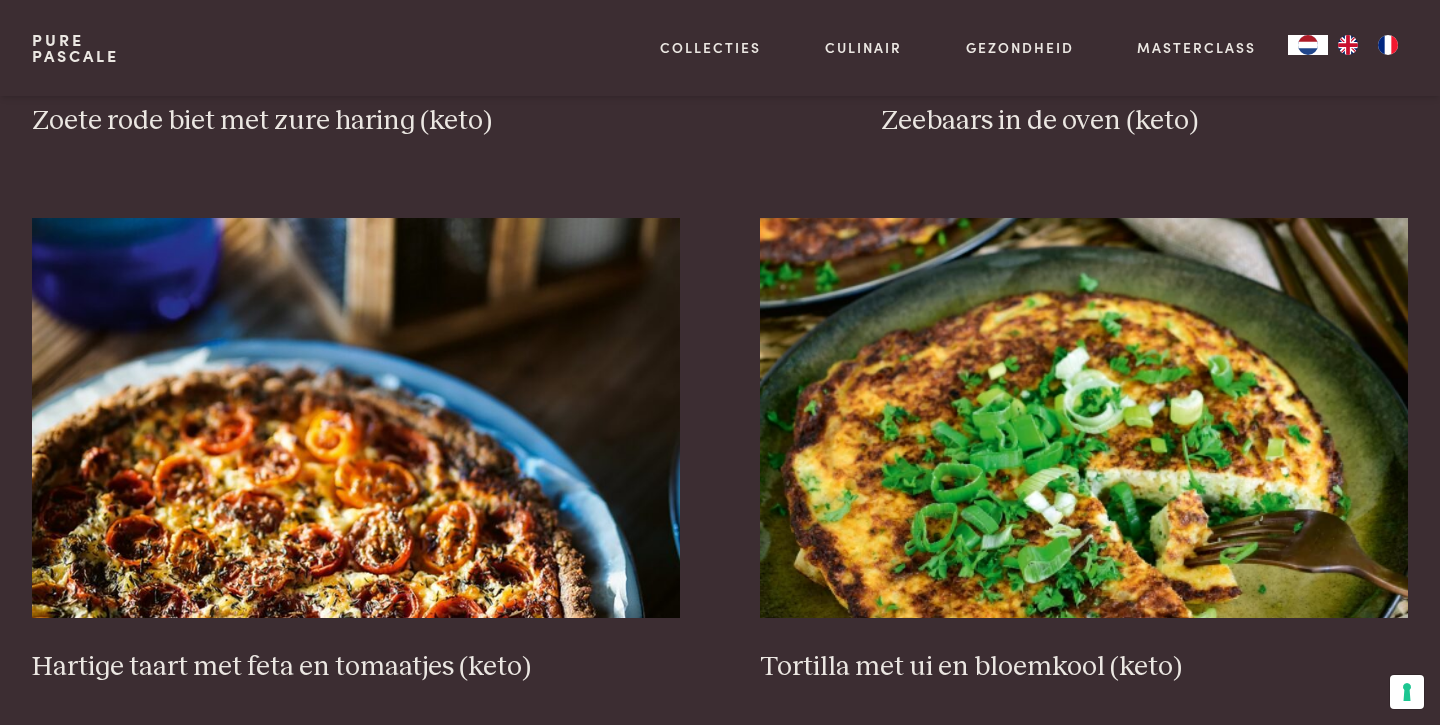 scroll, scrollTop: 2597, scrollLeft: 0, axis: vertical 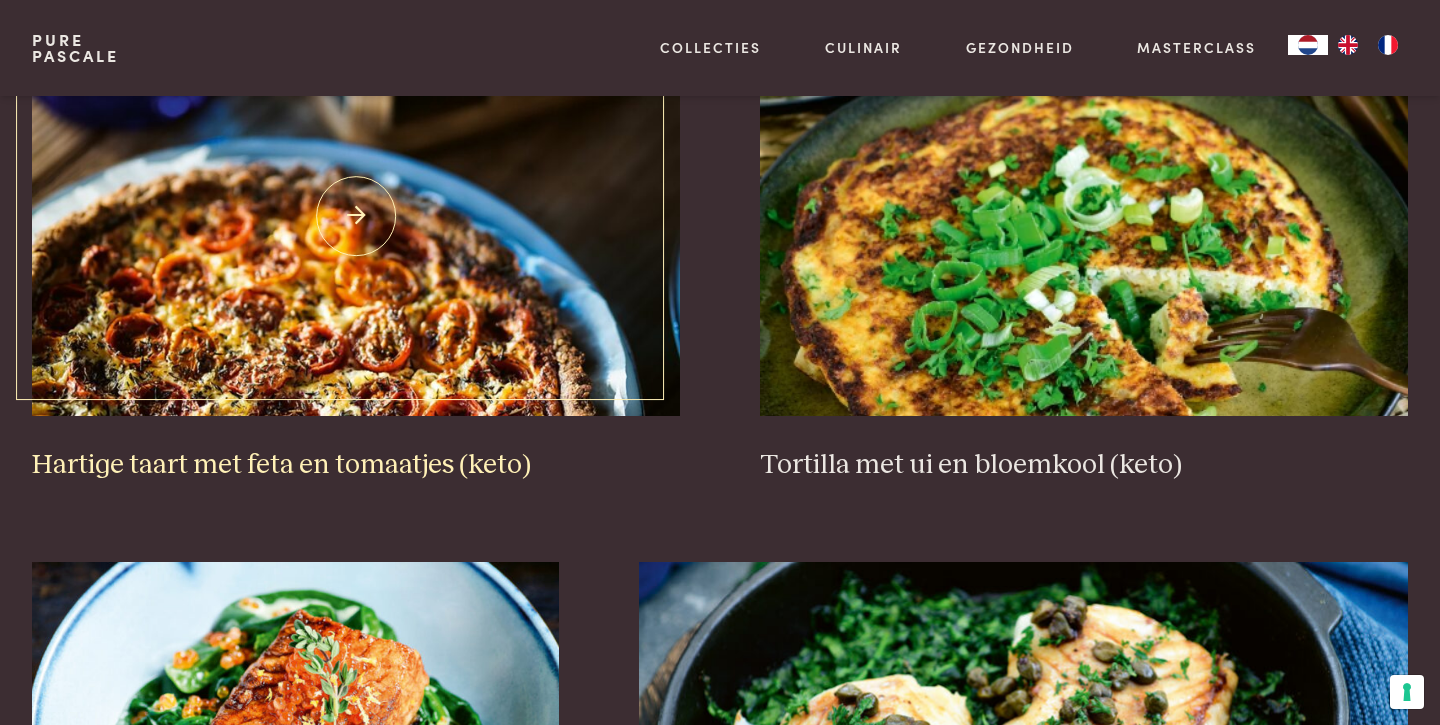 click at bounding box center [356, 216] 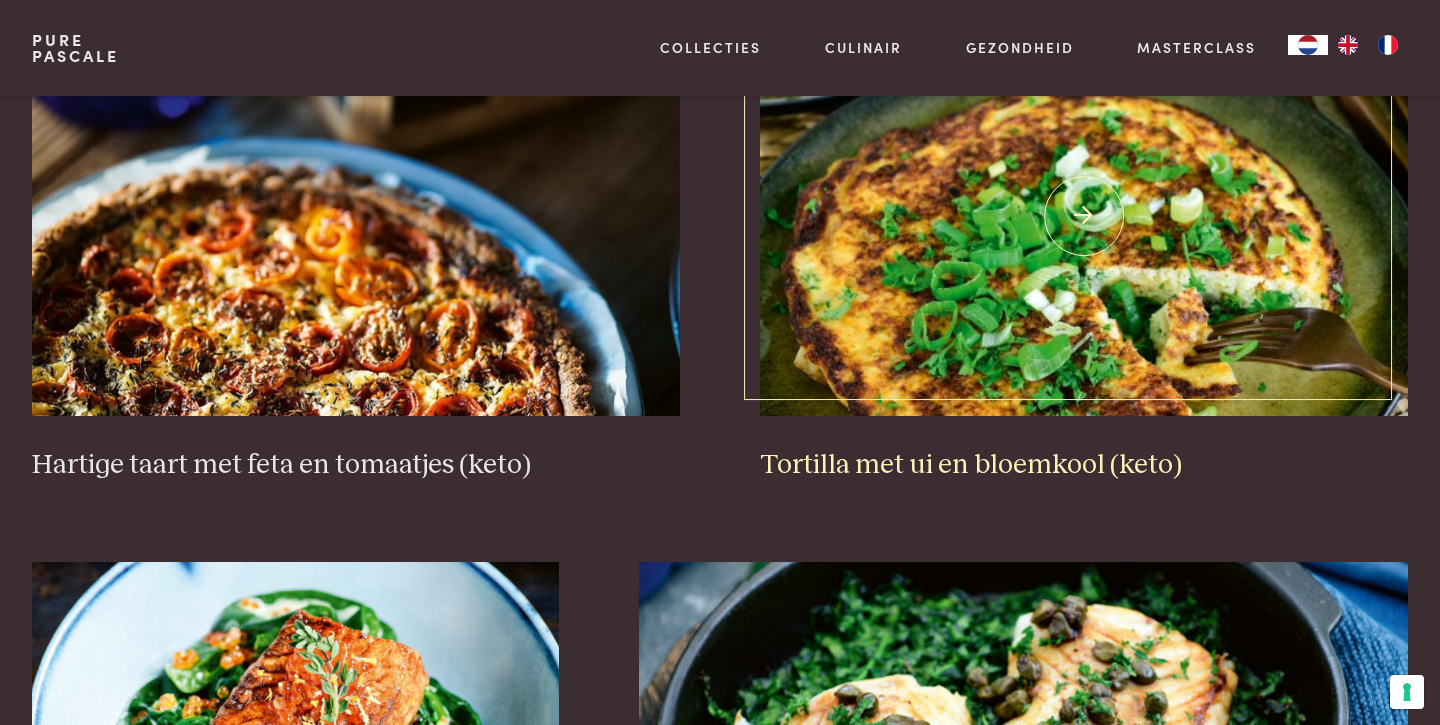 click at bounding box center [1084, 216] 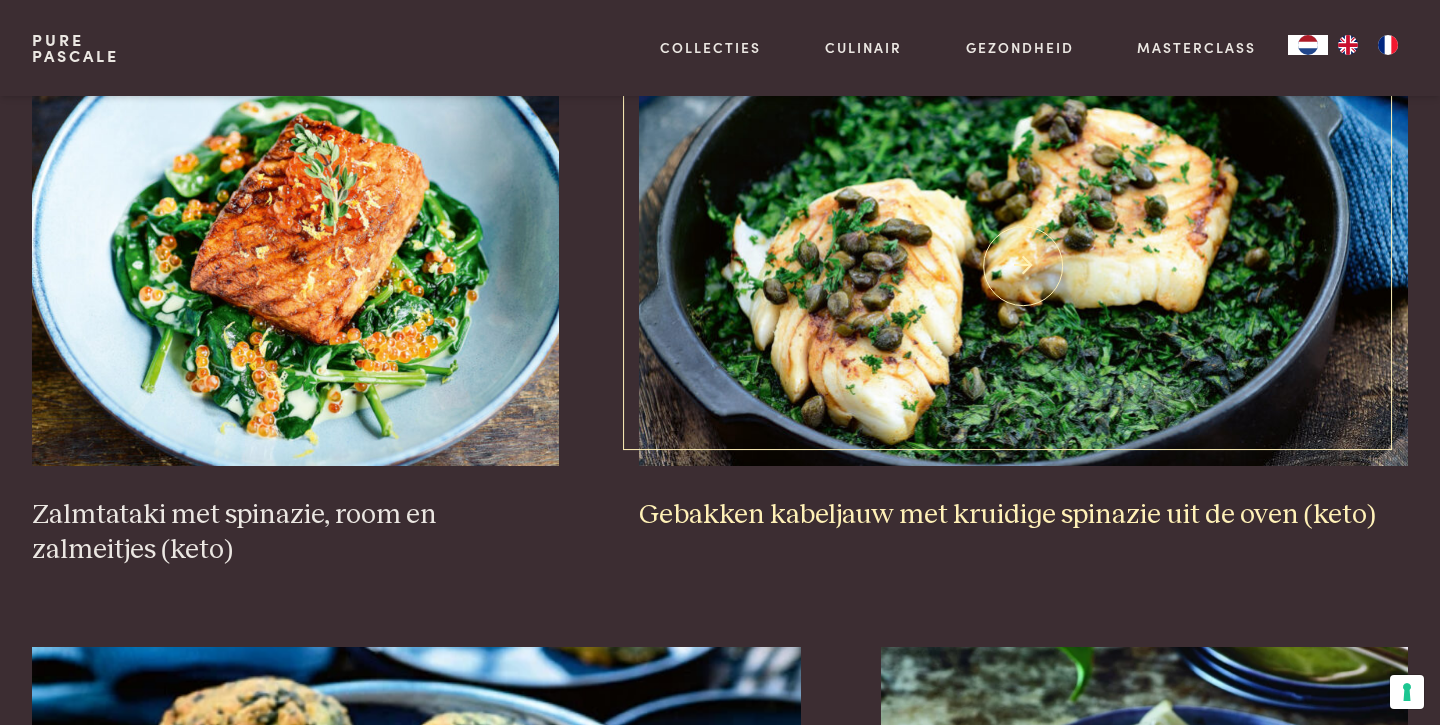 scroll, scrollTop: 3089, scrollLeft: 0, axis: vertical 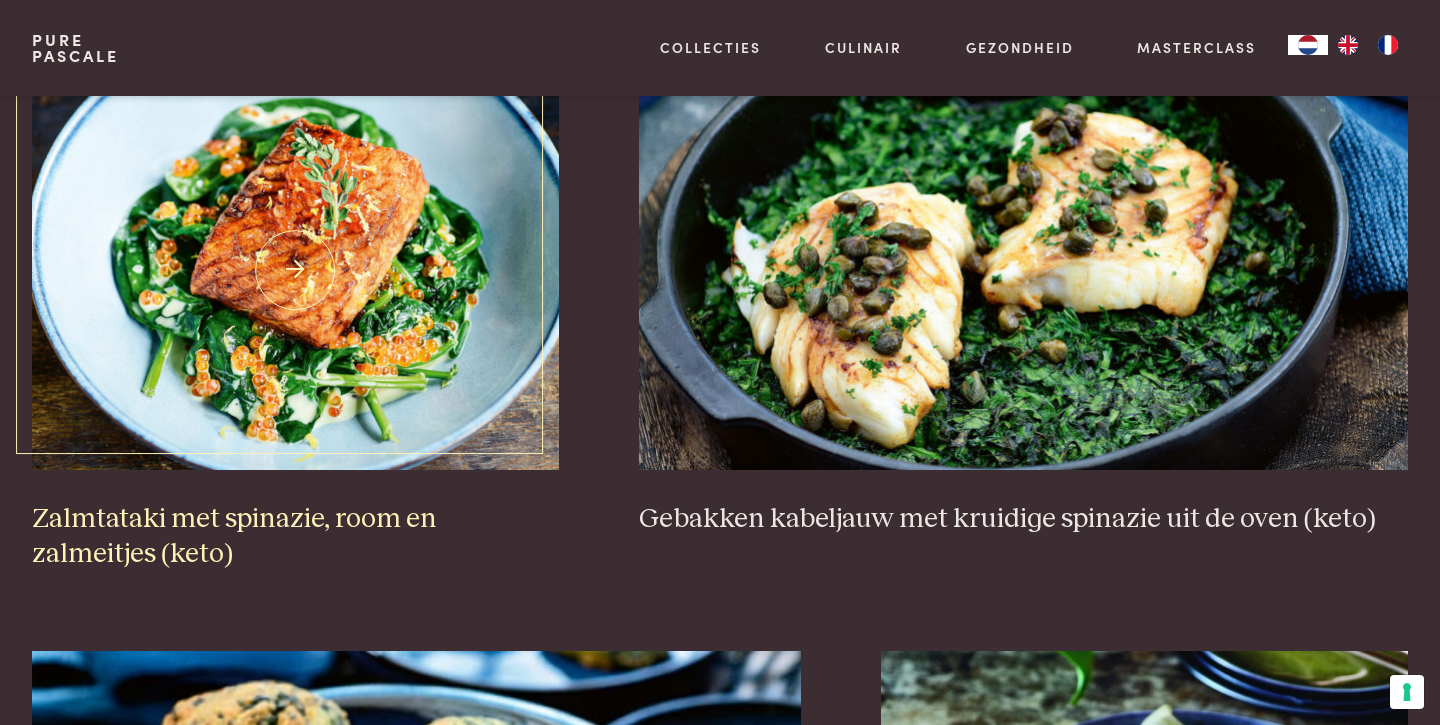 click at bounding box center [295, 270] 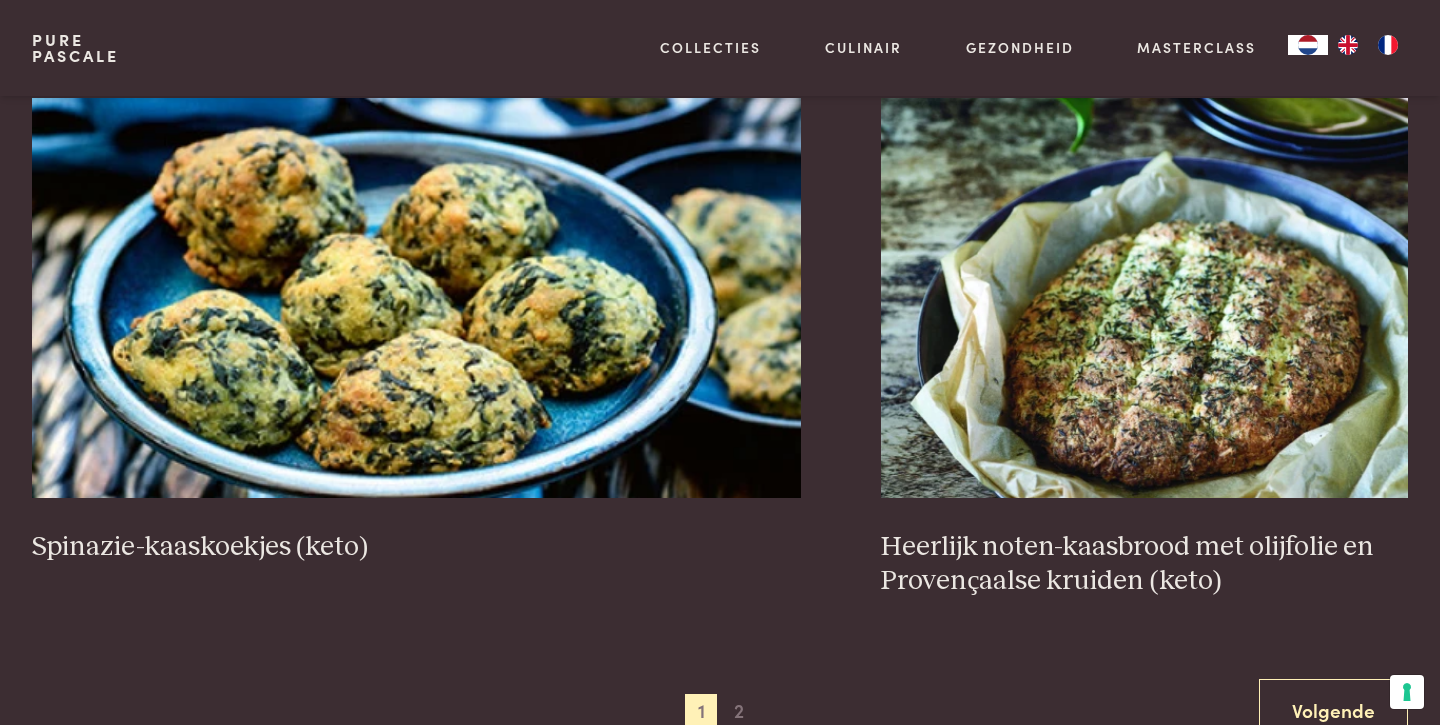 scroll, scrollTop: 3740, scrollLeft: 0, axis: vertical 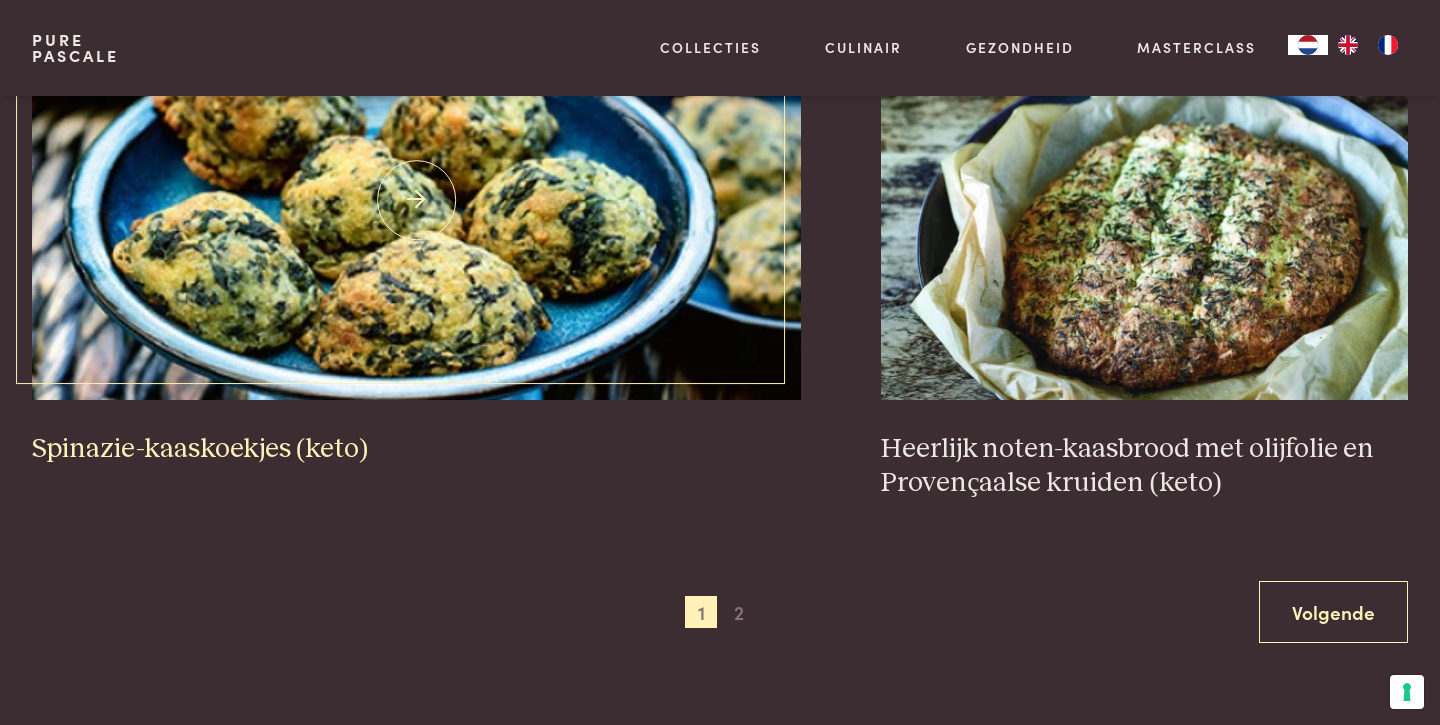 click at bounding box center (417, 200) 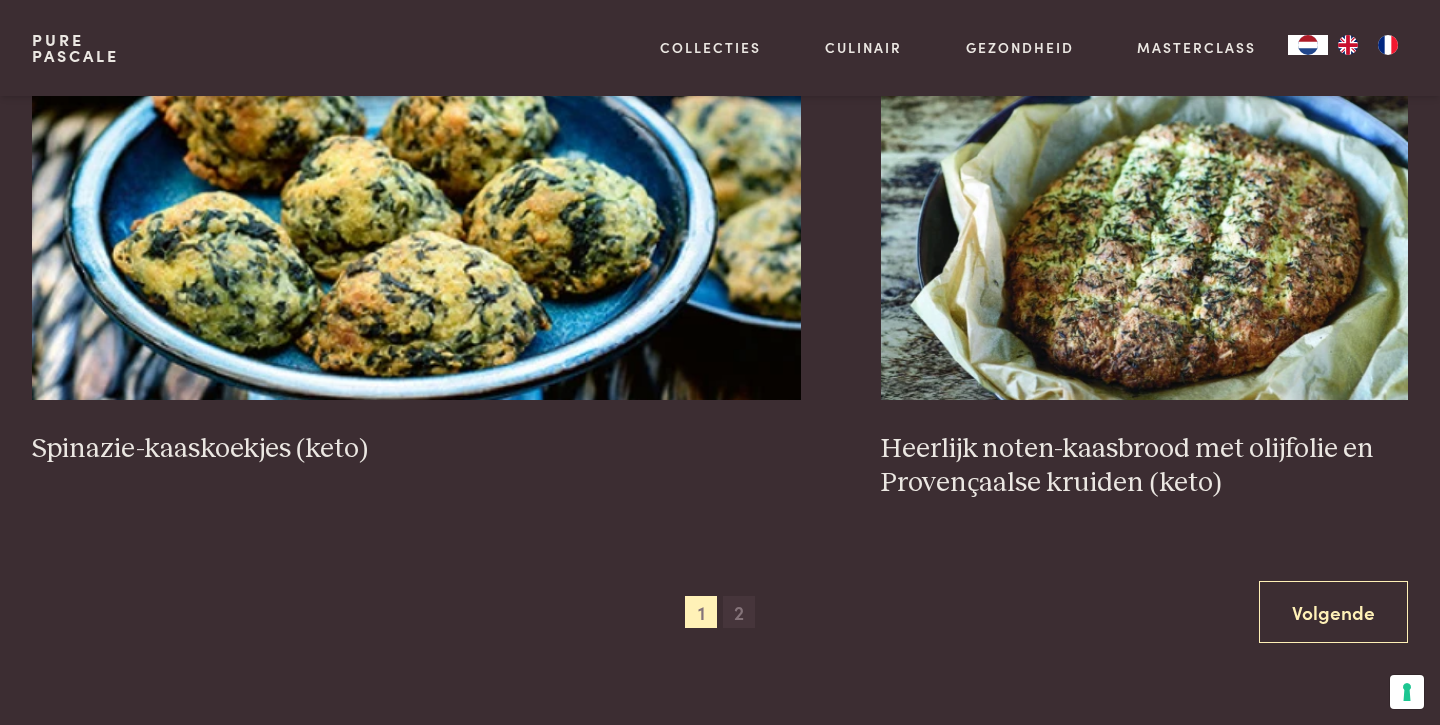 click on "2" at bounding box center [739, 612] 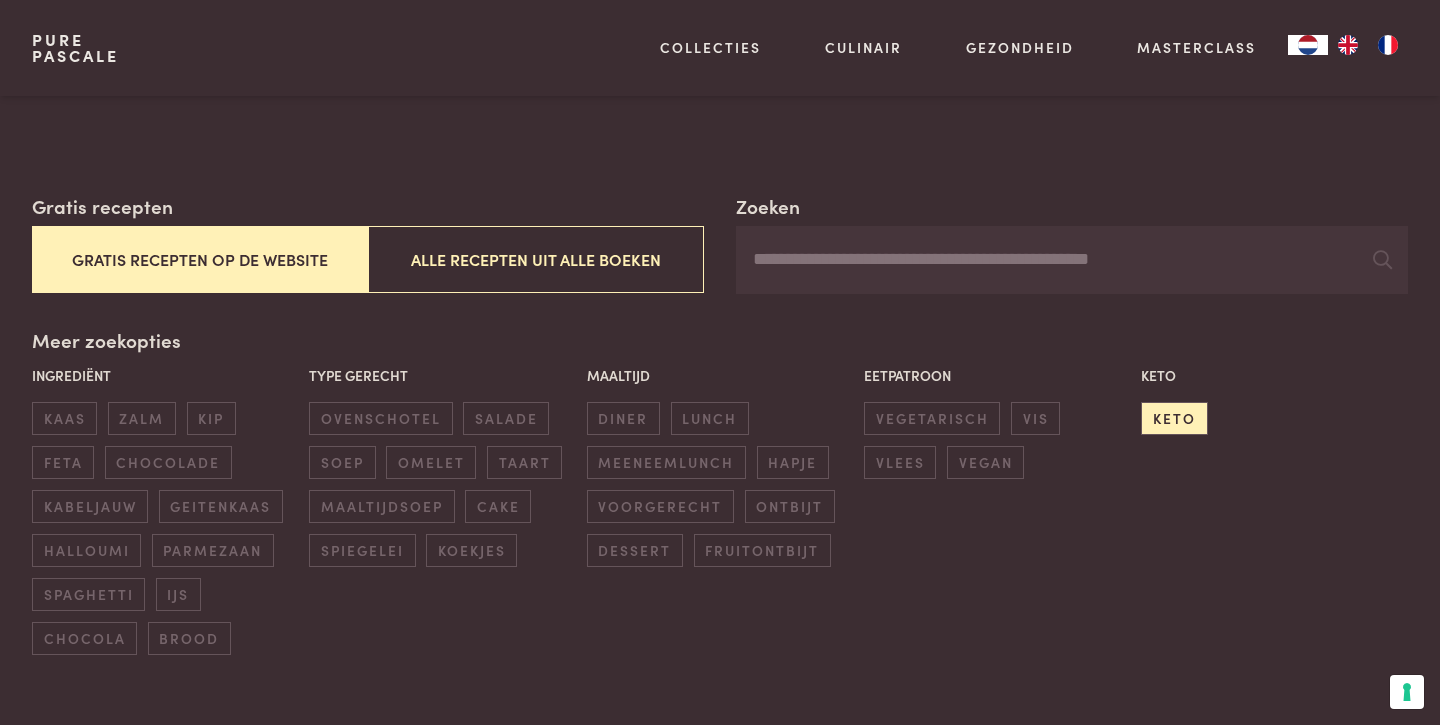 scroll, scrollTop: 1011, scrollLeft: 0, axis: vertical 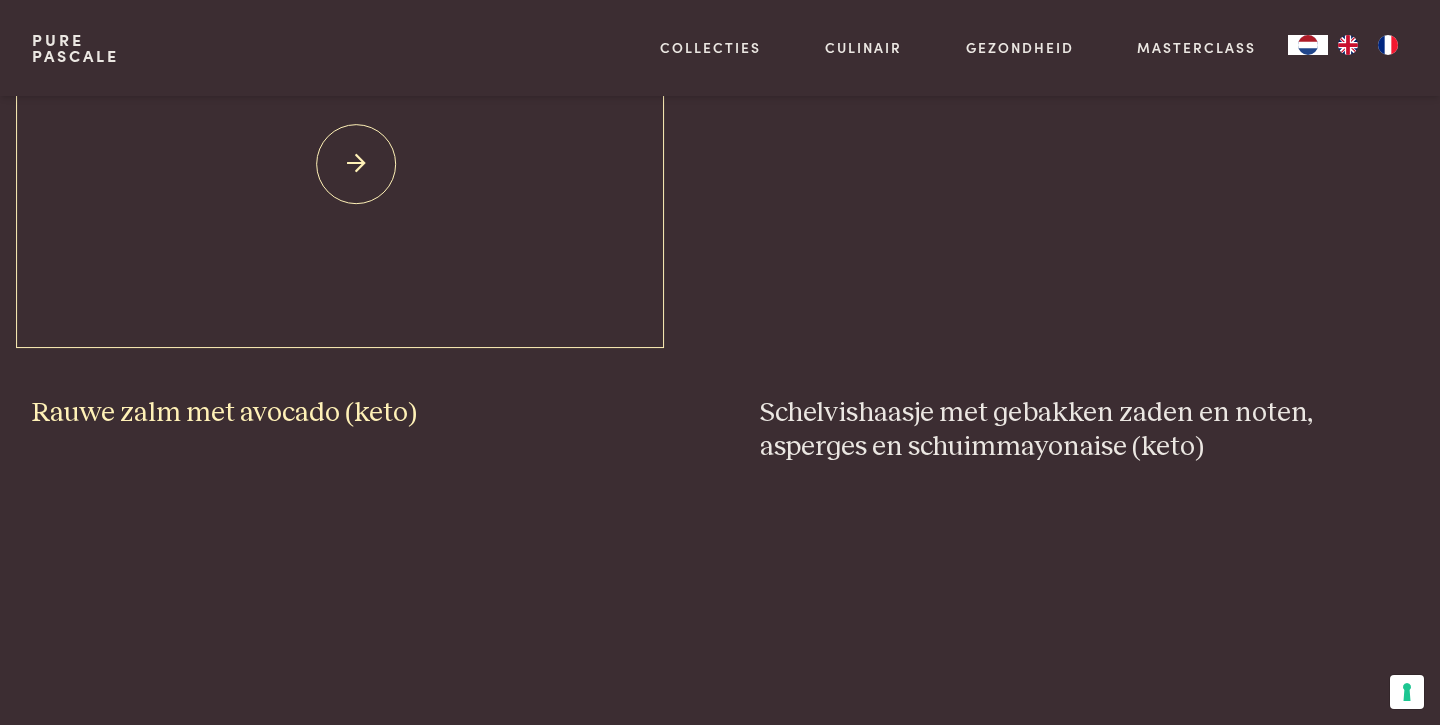 click at bounding box center [356, 164] 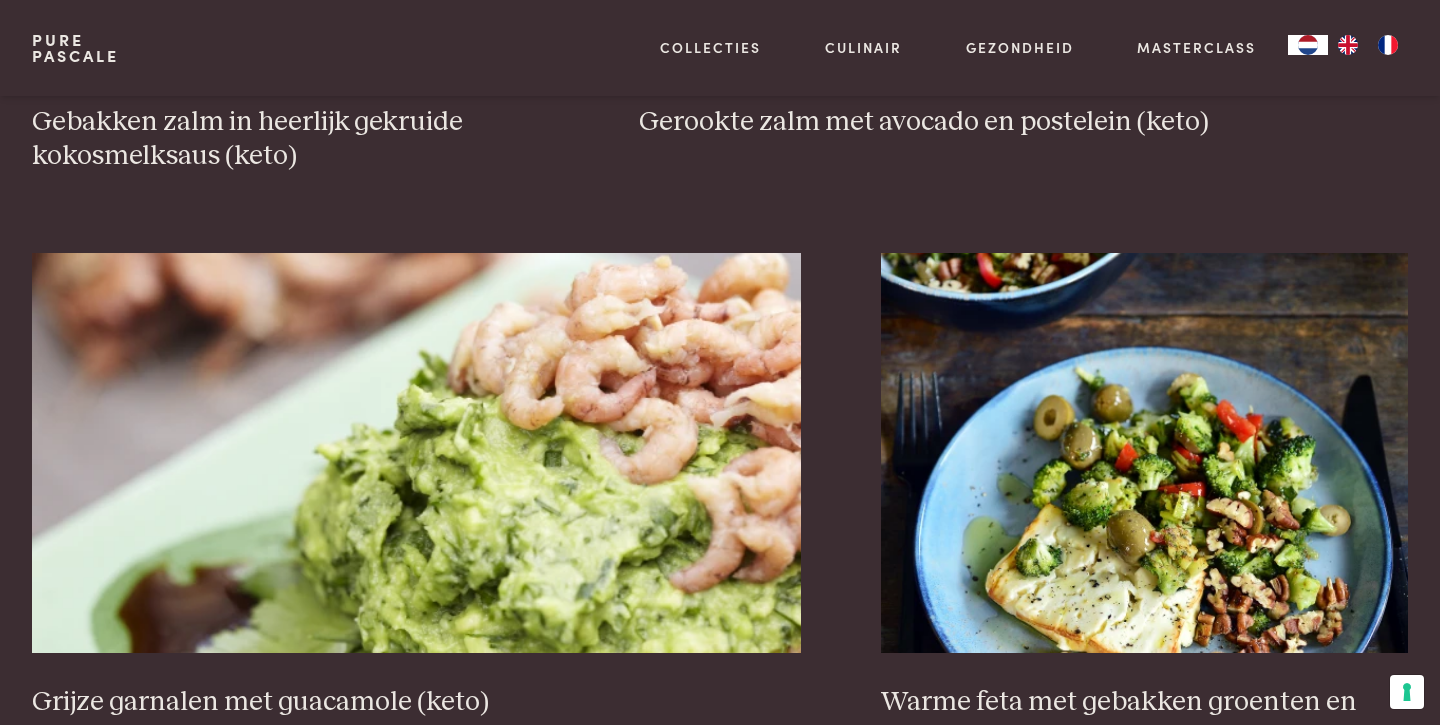 scroll, scrollTop: 2169, scrollLeft: 0, axis: vertical 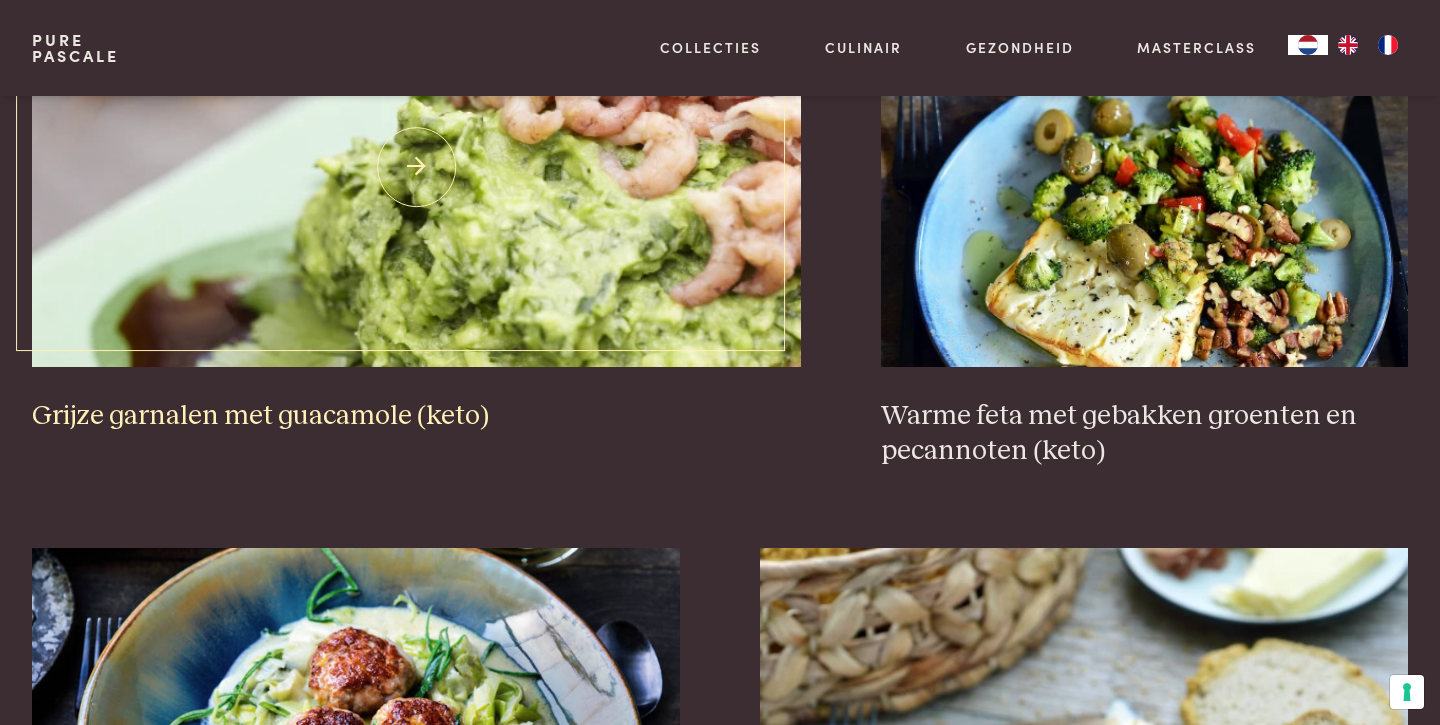 click at bounding box center [417, 167] 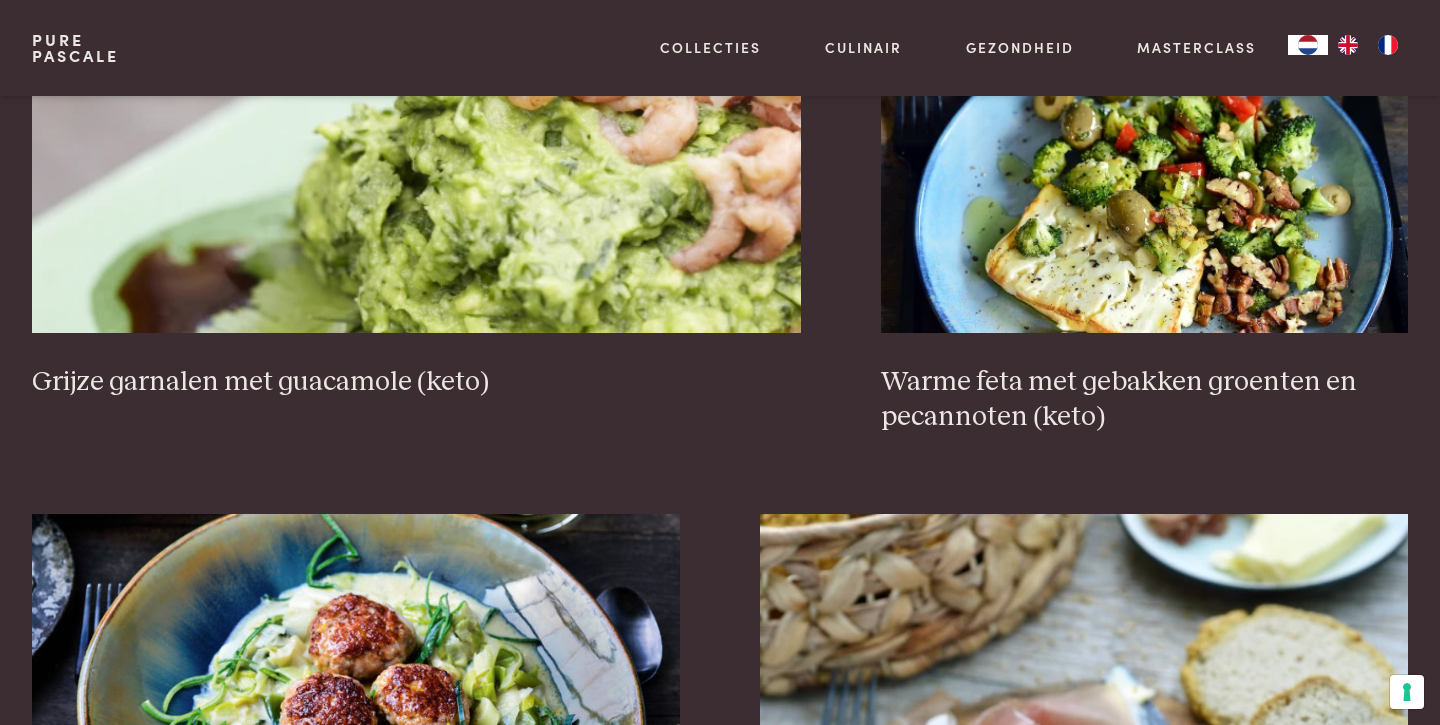 scroll, scrollTop: 2212, scrollLeft: 0, axis: vertical 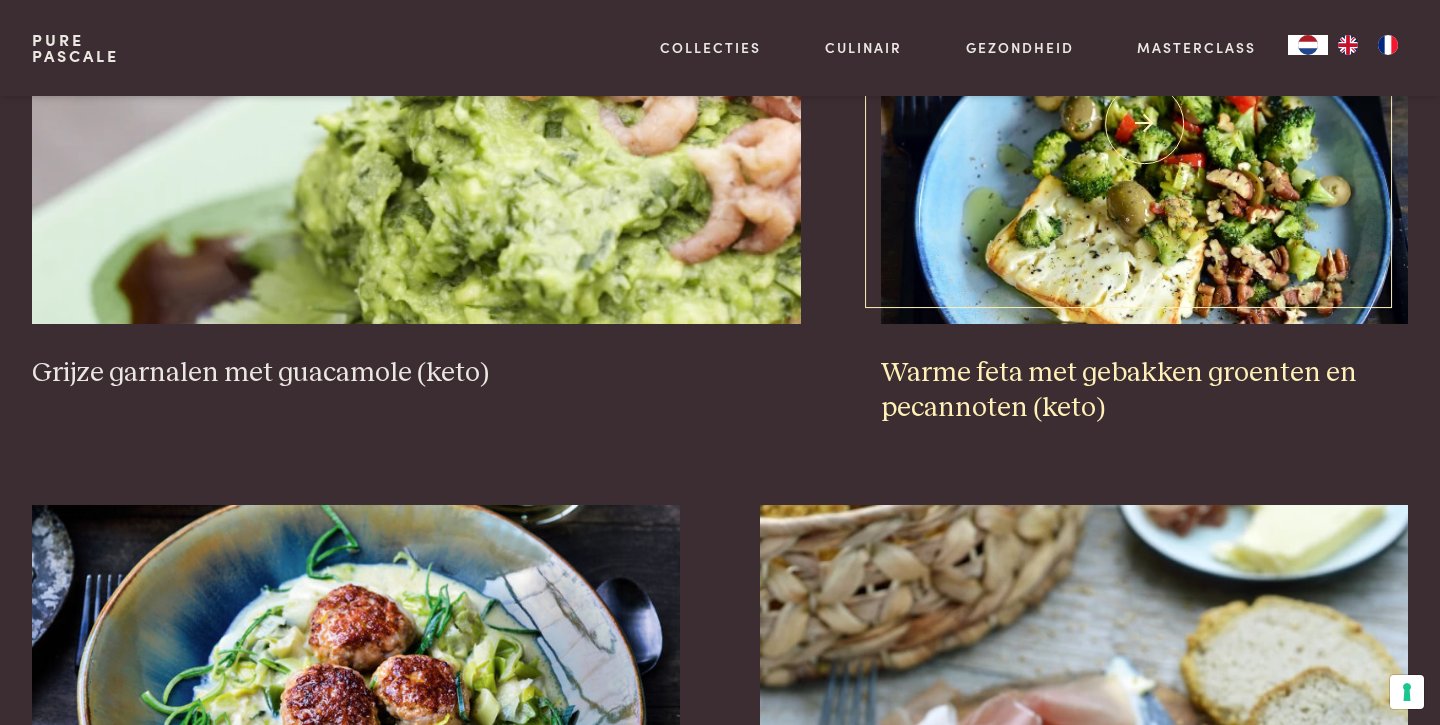 click at bounding box center (1144, 124) 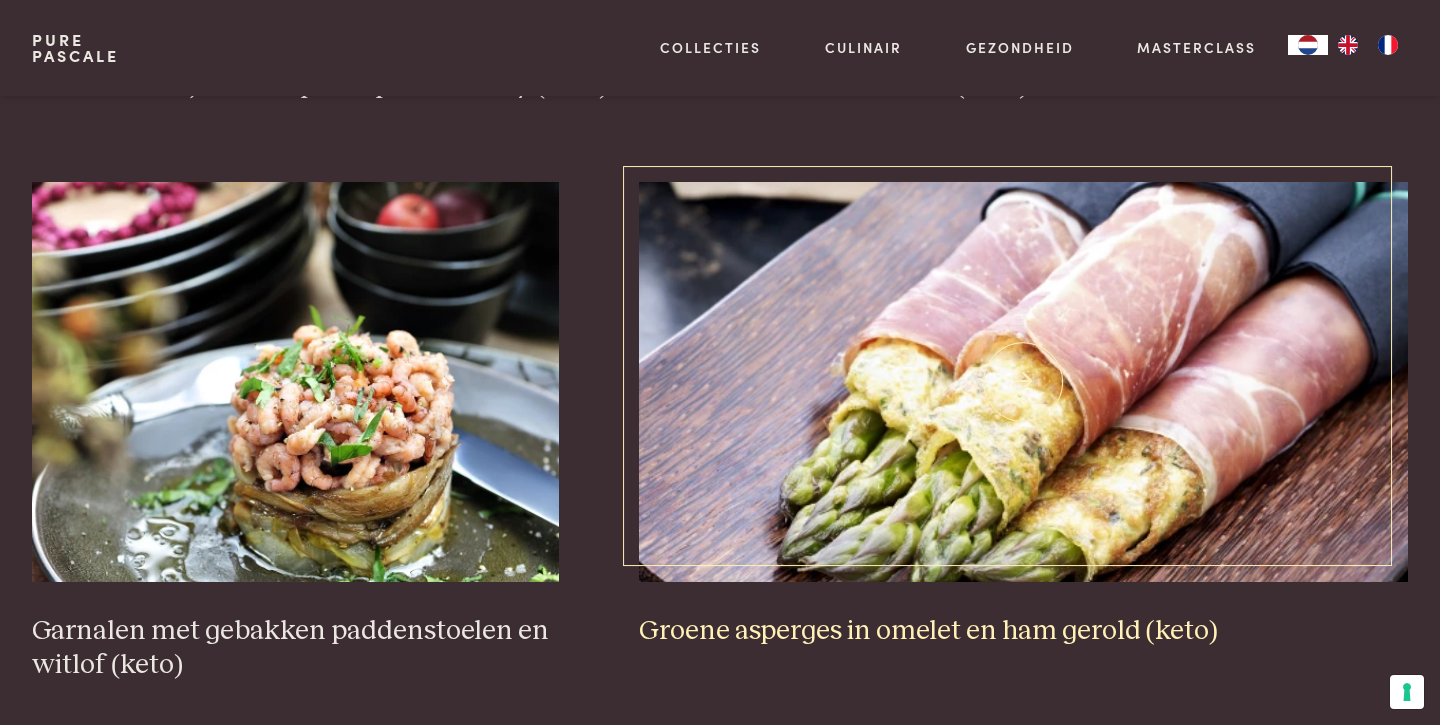 scroll, scrollTop: 3096, scrollLeft: 0, axis: vertical 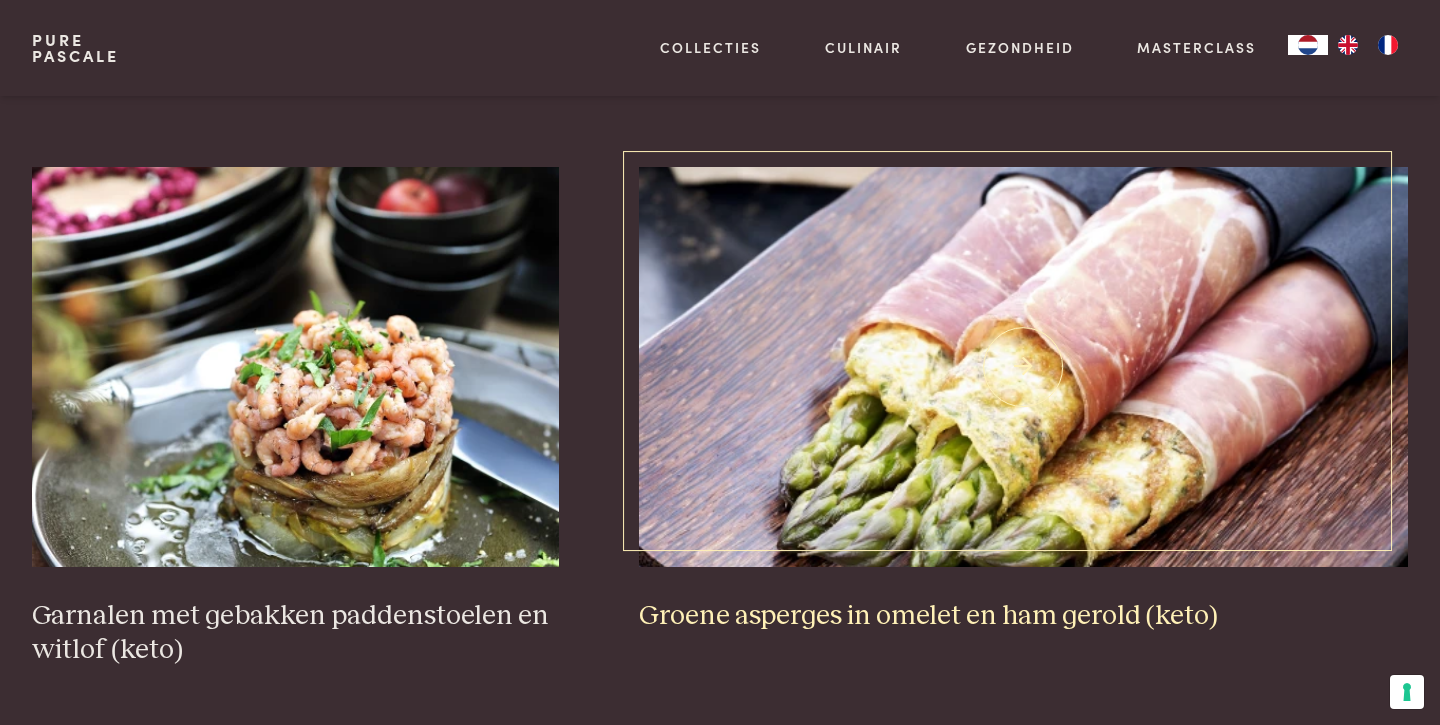 click at bounding box center [1024, 367] 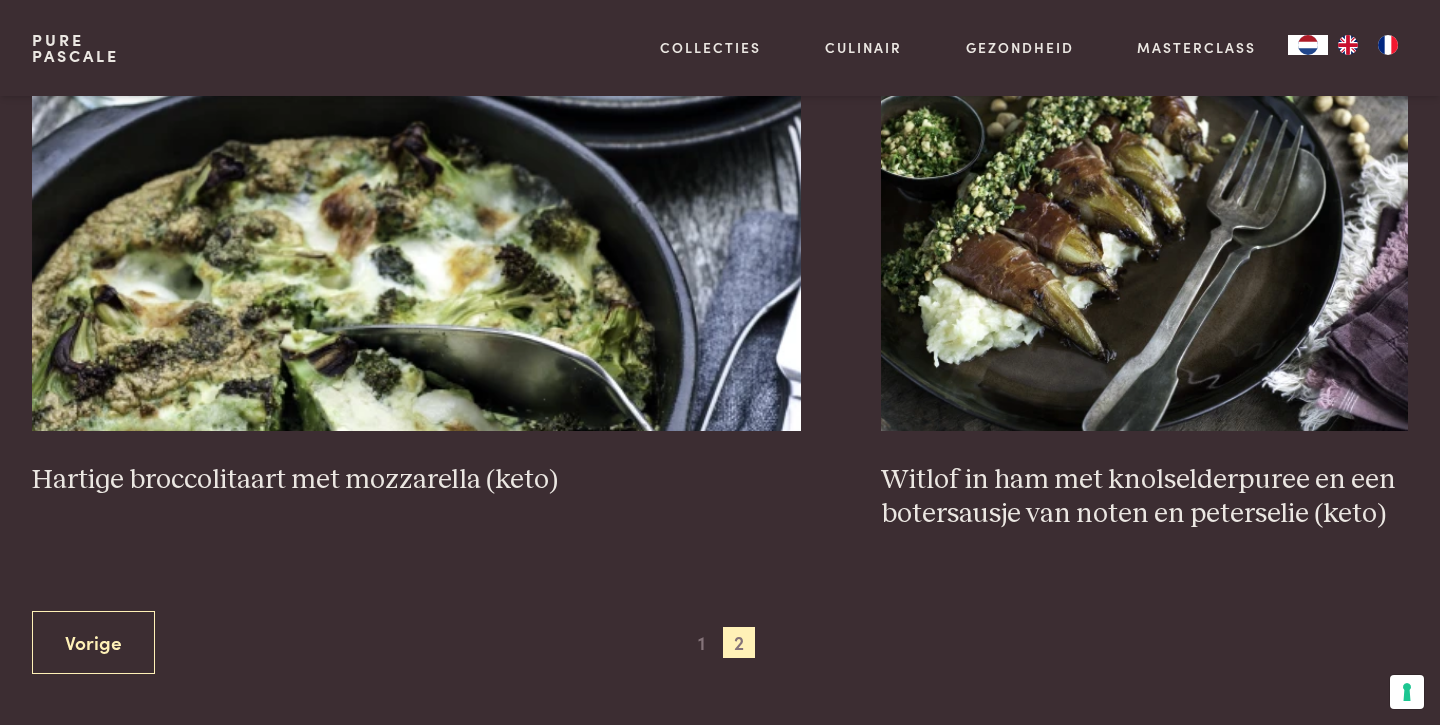 scroll, scrollTop: 3822, scrollLeft: 0, axis: vertical 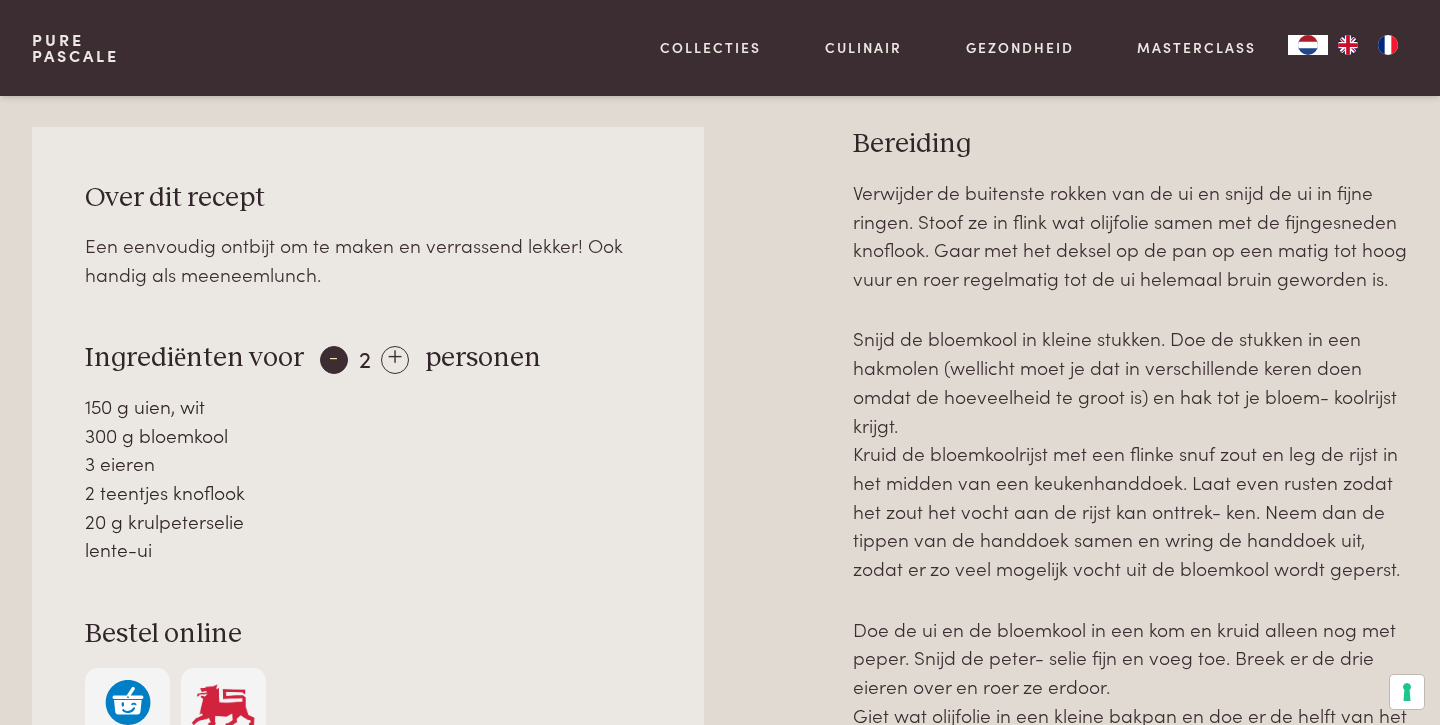 click on "-" at bounding box center (334, 360) 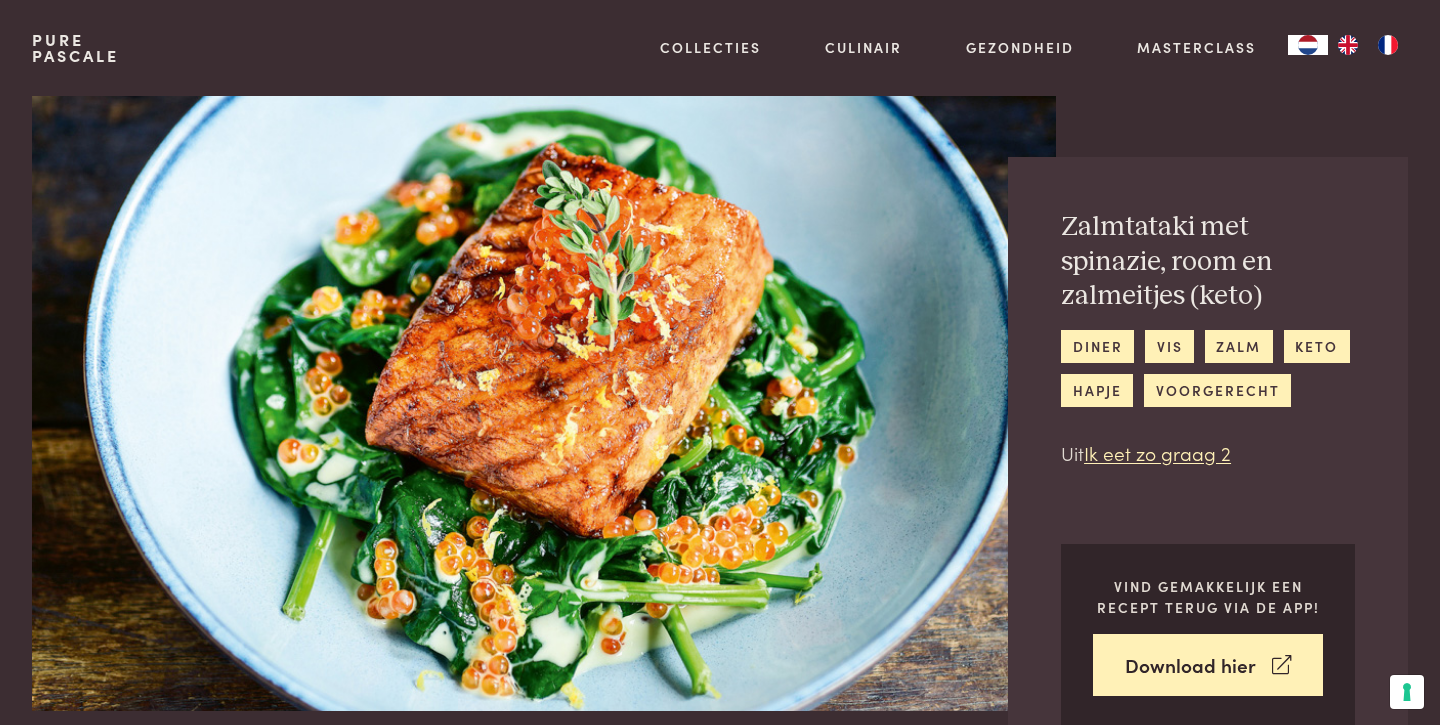 scroll, scrollTop: 0, scrollLeft: 0, axis: both 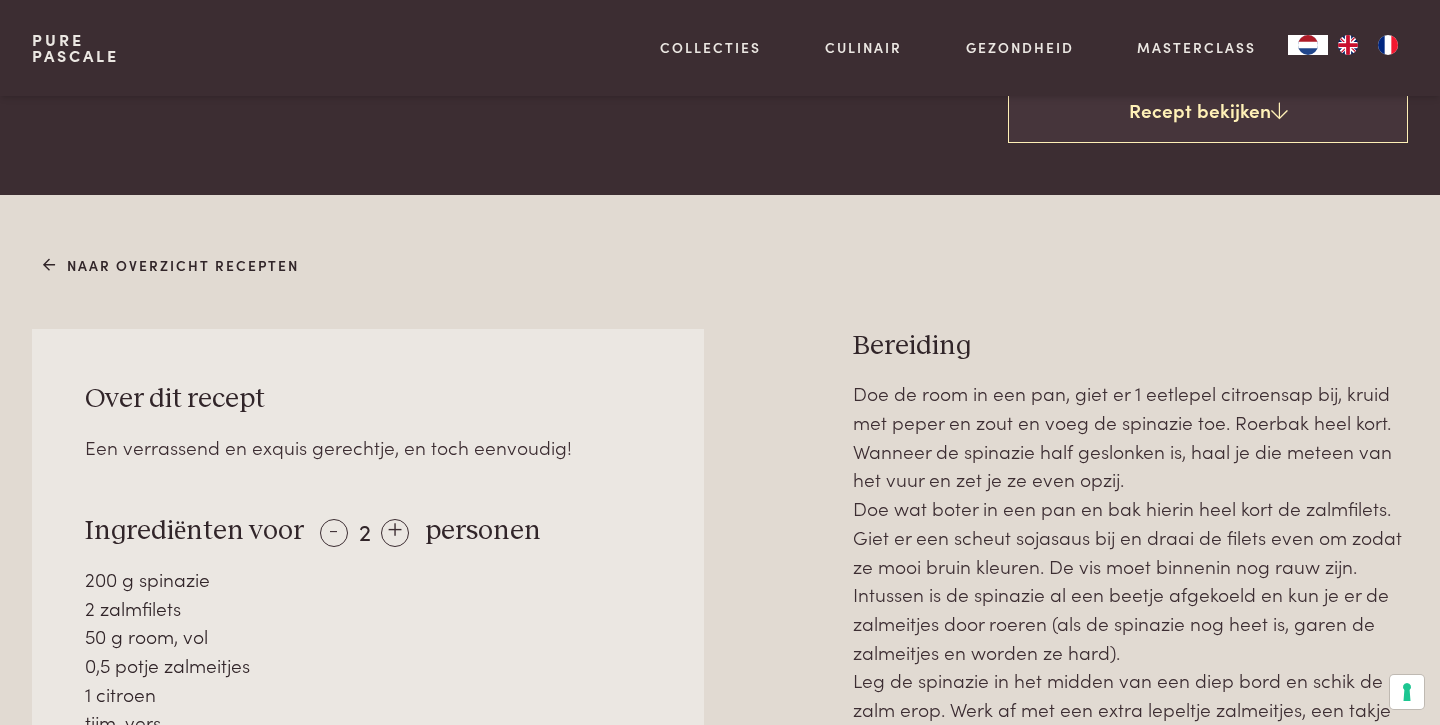 click on "-
2
+
personen" at bounding box center (425, 531) 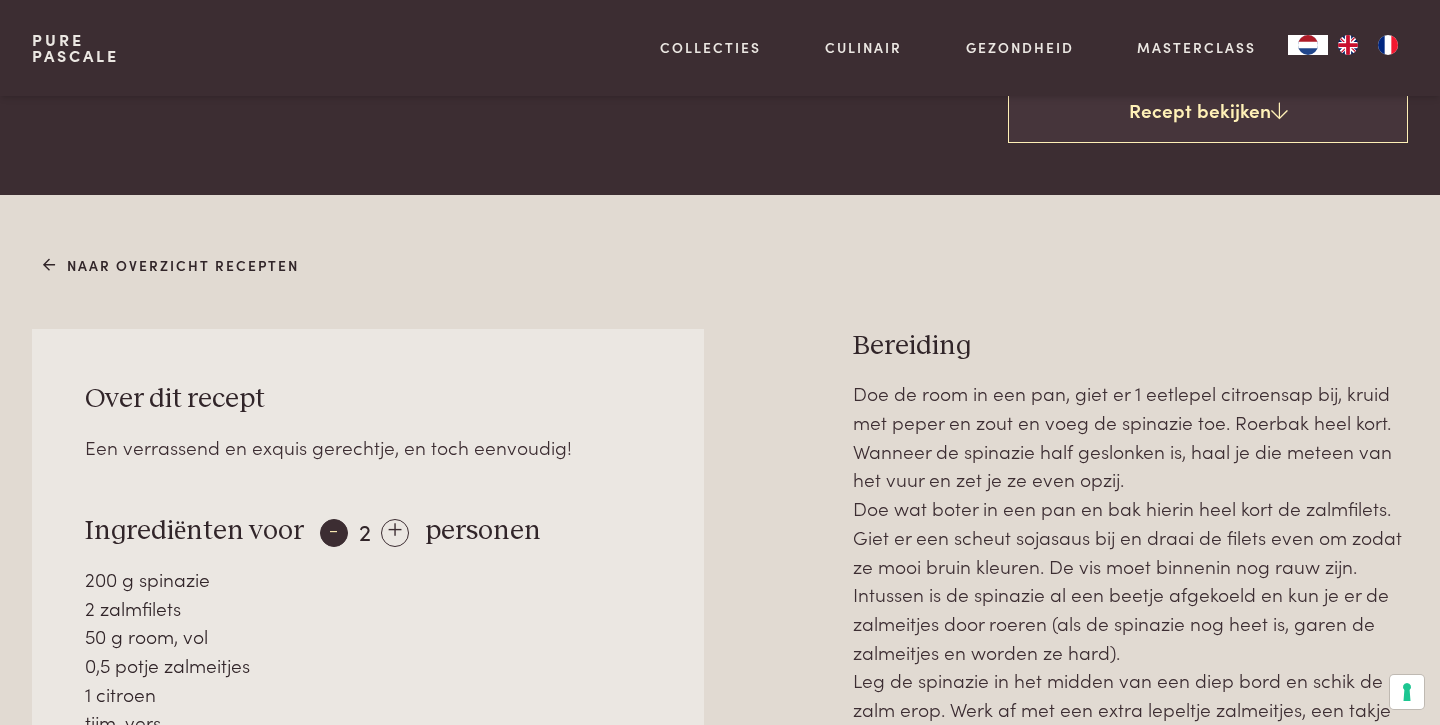 click on "-" at bounding box center [334, 533] 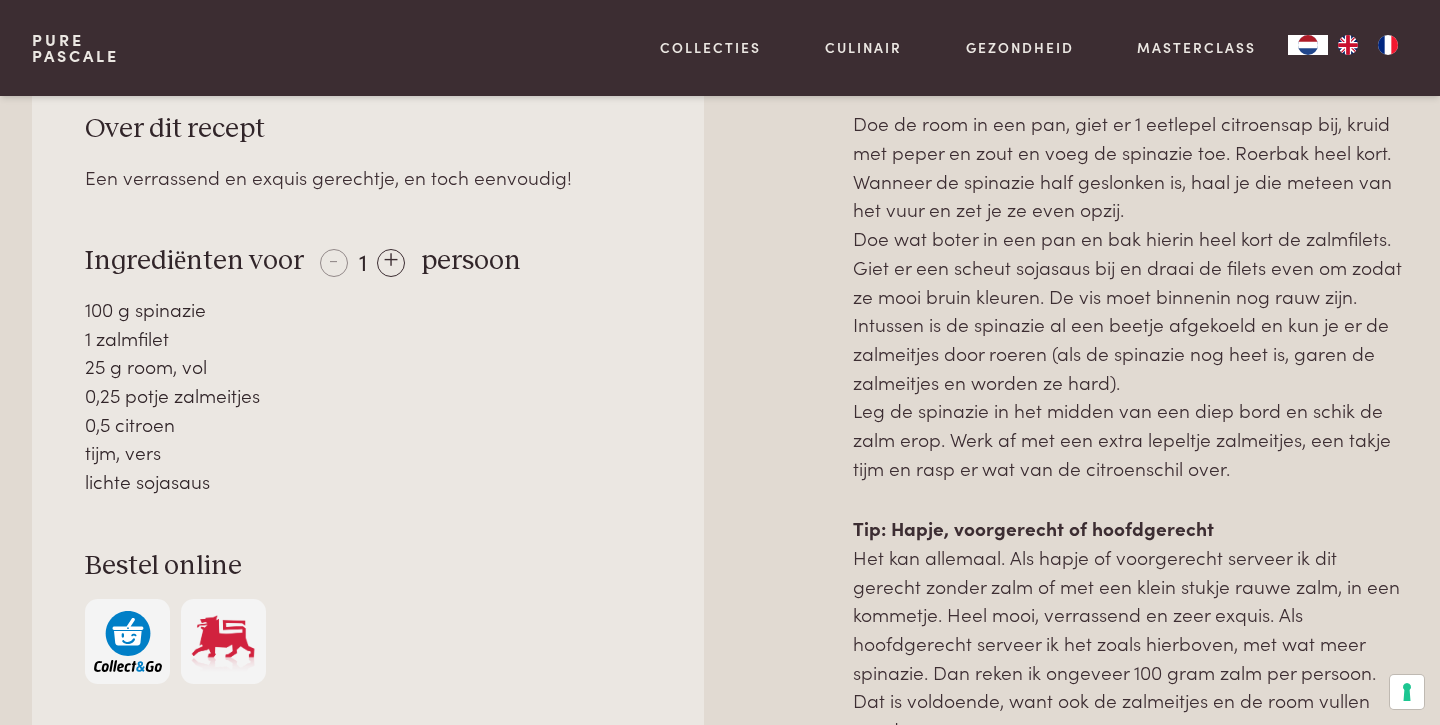scroll, scrollTop: 965, scrollLeft: 0, axis: vertical 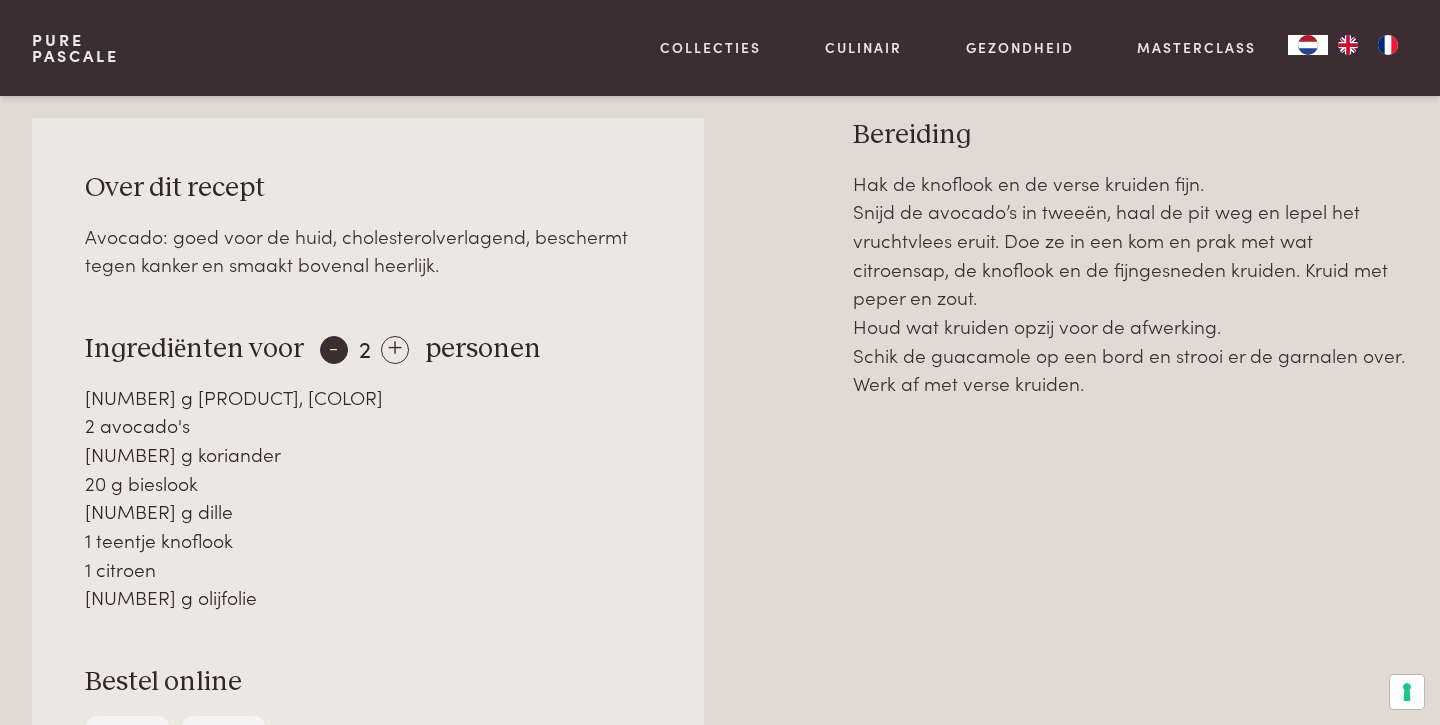click on "-" at bounding box center [334, 350] 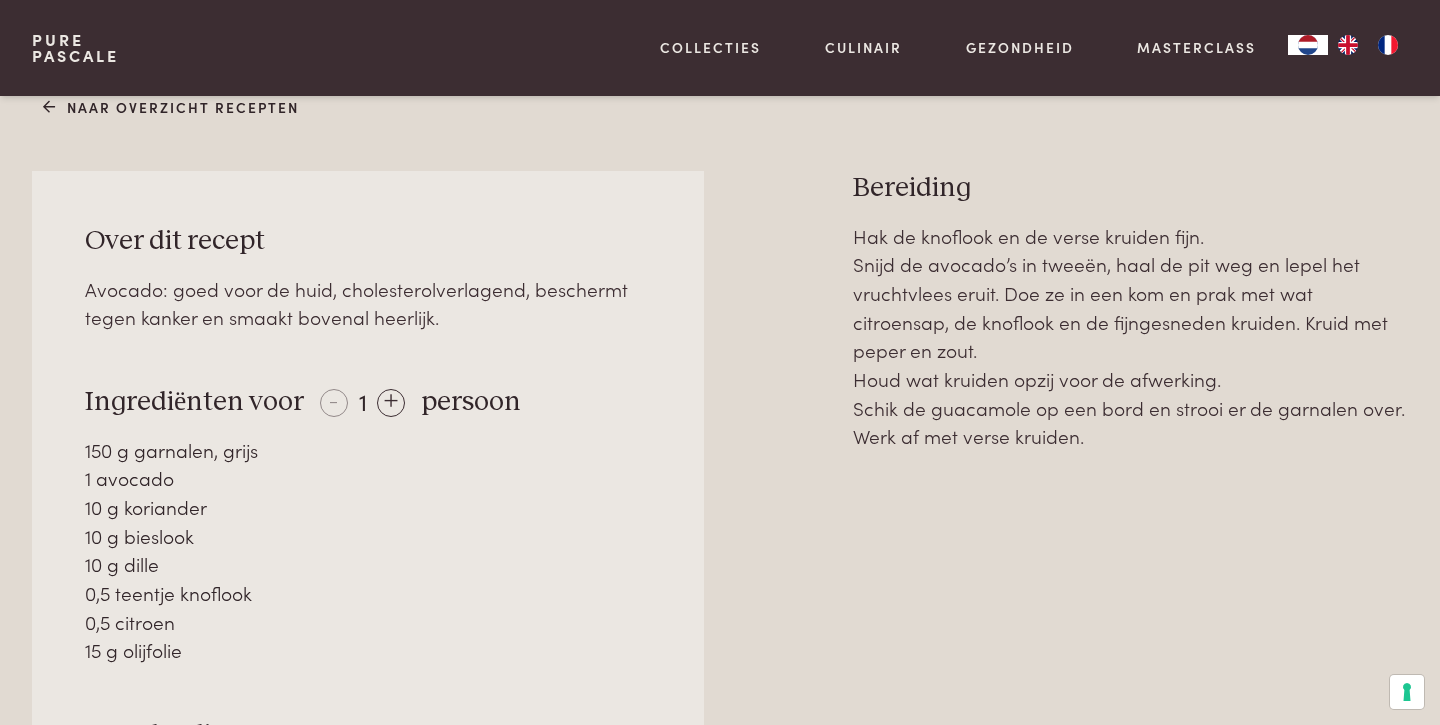 scroll, scrollTop: 958, scrollLeft: 0, axis: vertical 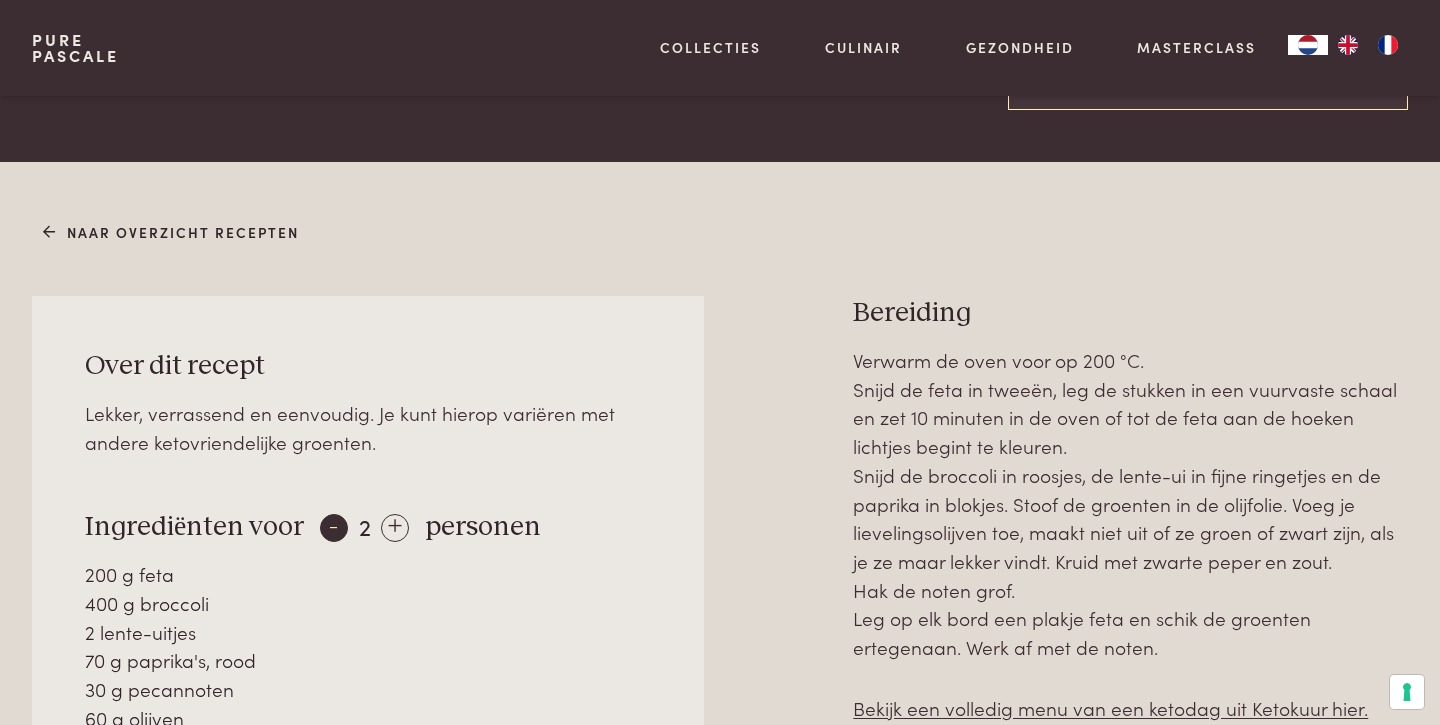 click on "-" at bounding box center (334, 528) 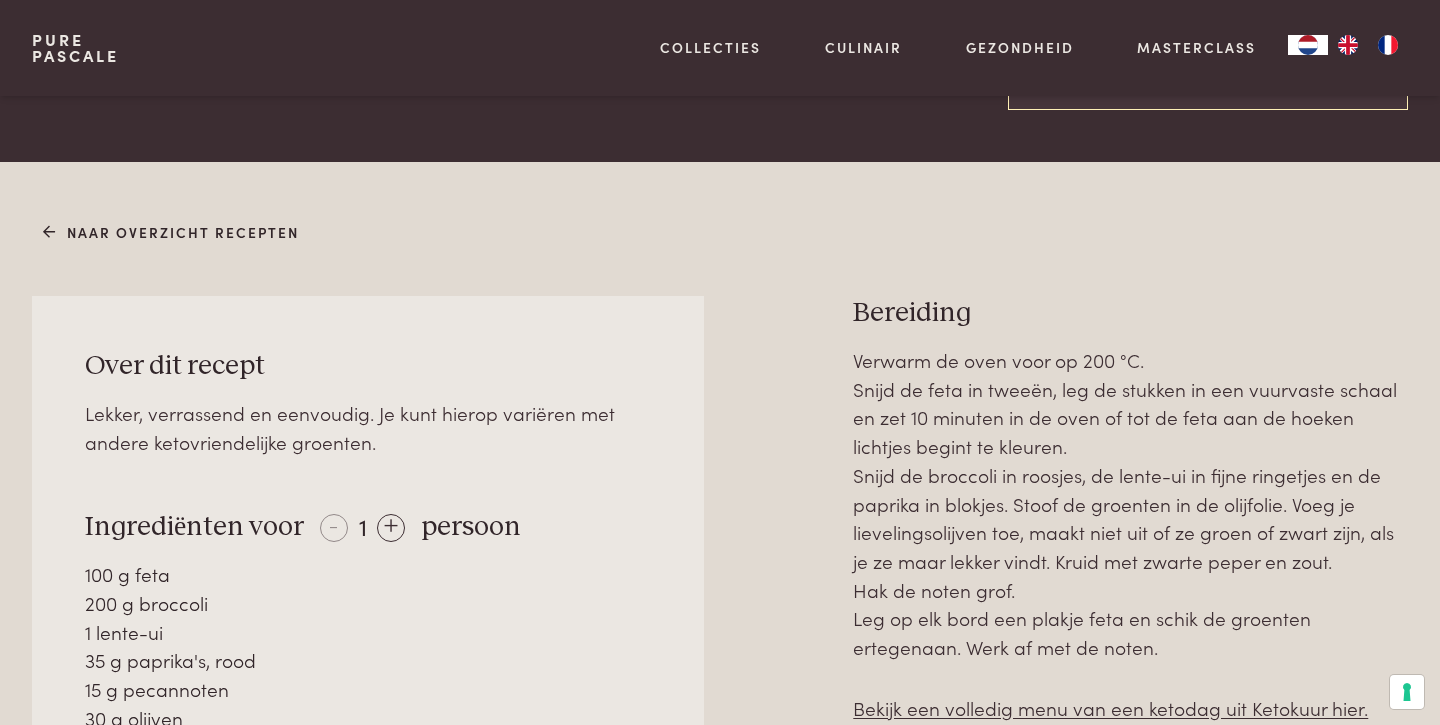 scroll, scrollTop: 1036, scrollLeft: 0, axis: vertical 